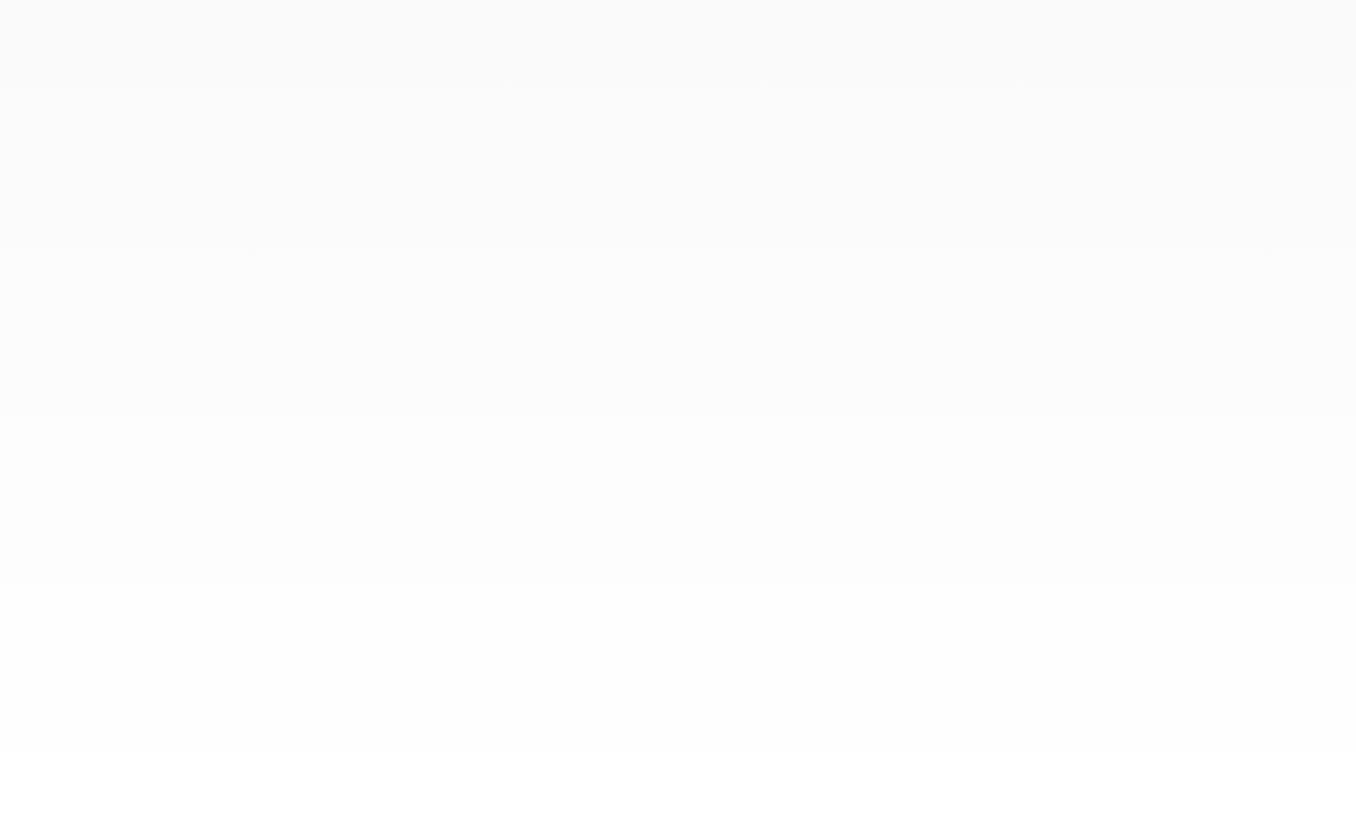 scroll, scrollTop: 0, scrollLeft: 0, axis: both 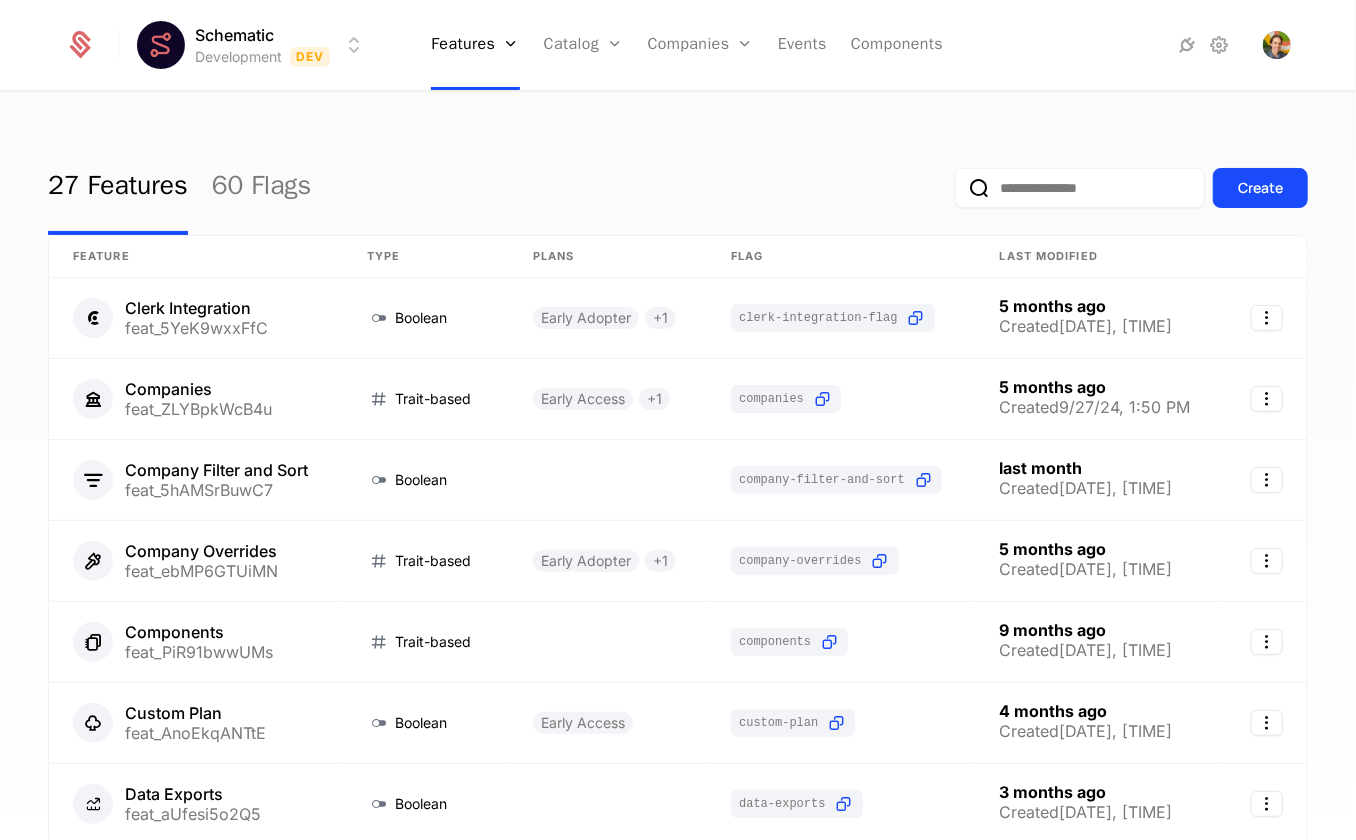 click on "27 Features 60 Flags Create" at bounding box center (678, 188) 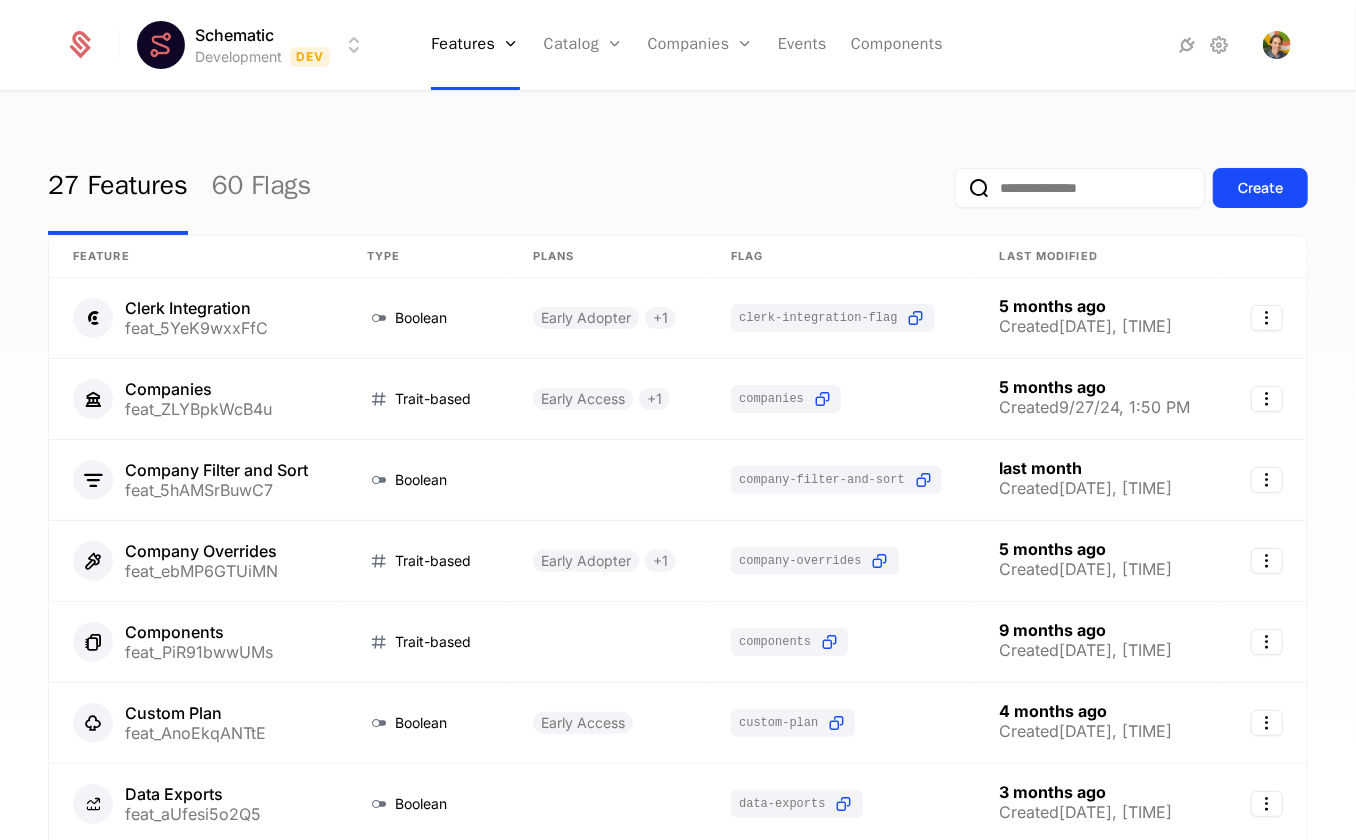 click on "27 Features 60 Flags Create" at bounding box center (678, 188) 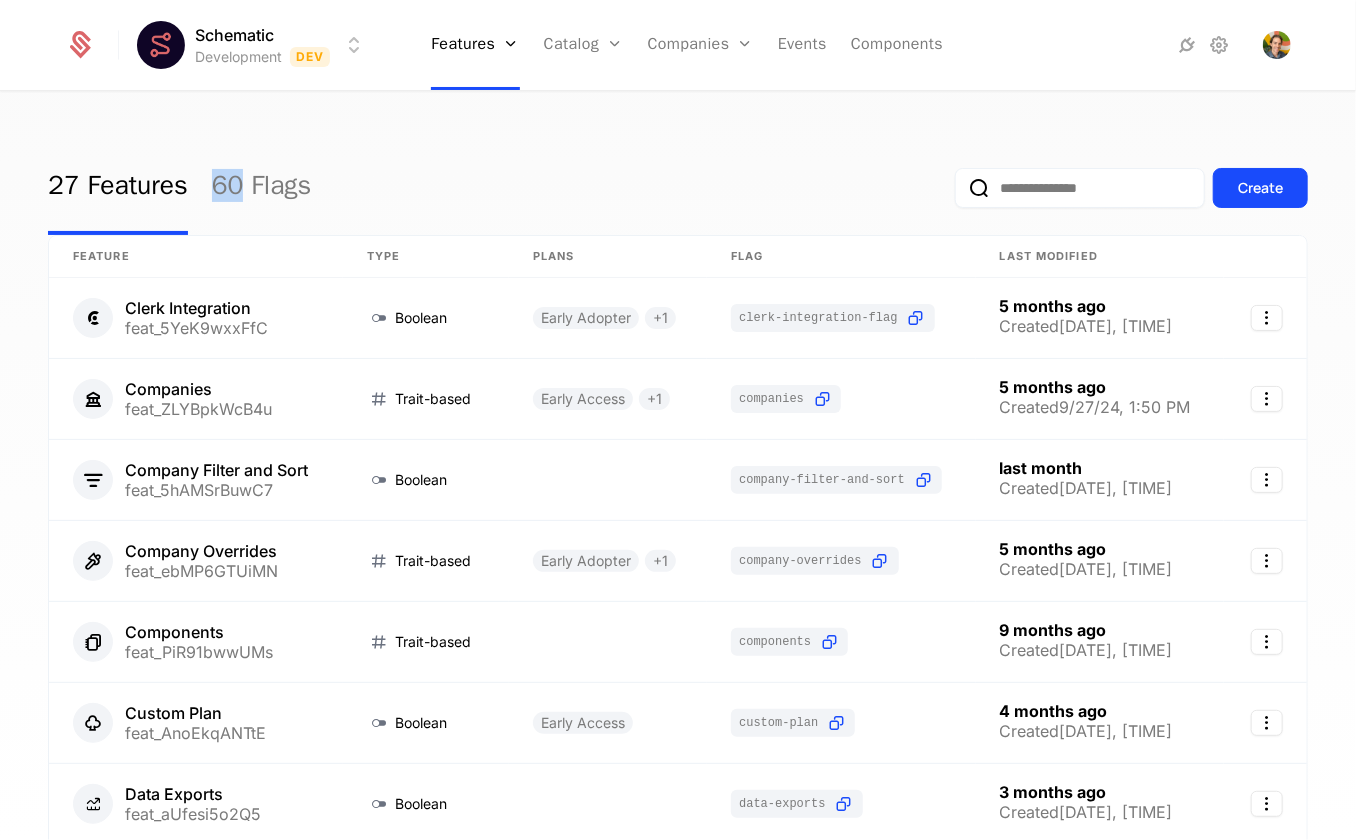 click on "27 Features 60 Flags Create" at bounding box center [678, 188] 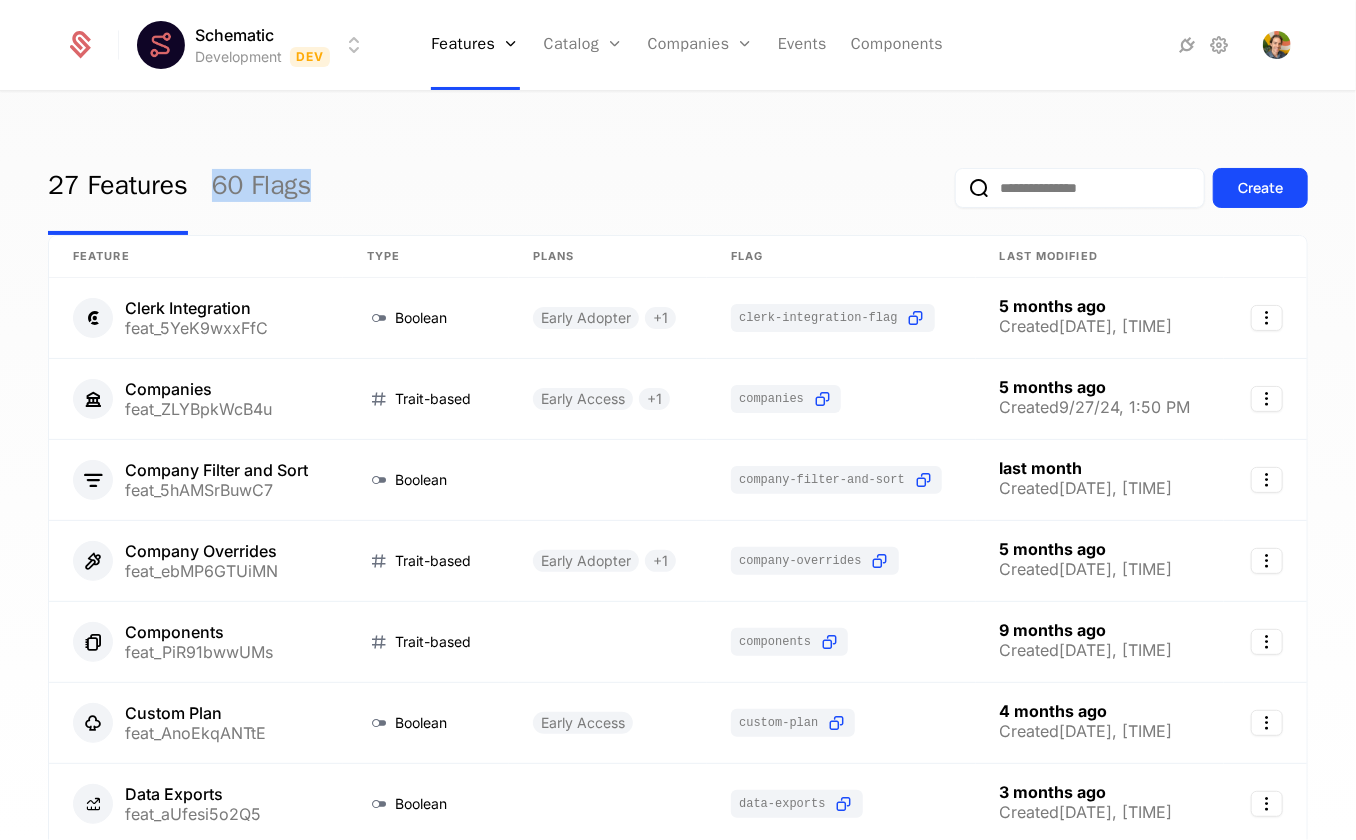 drag, startPoint x: 468, startPoint y: 162, endPoint x: 394, endPoint y: 103, distance: 94.641426 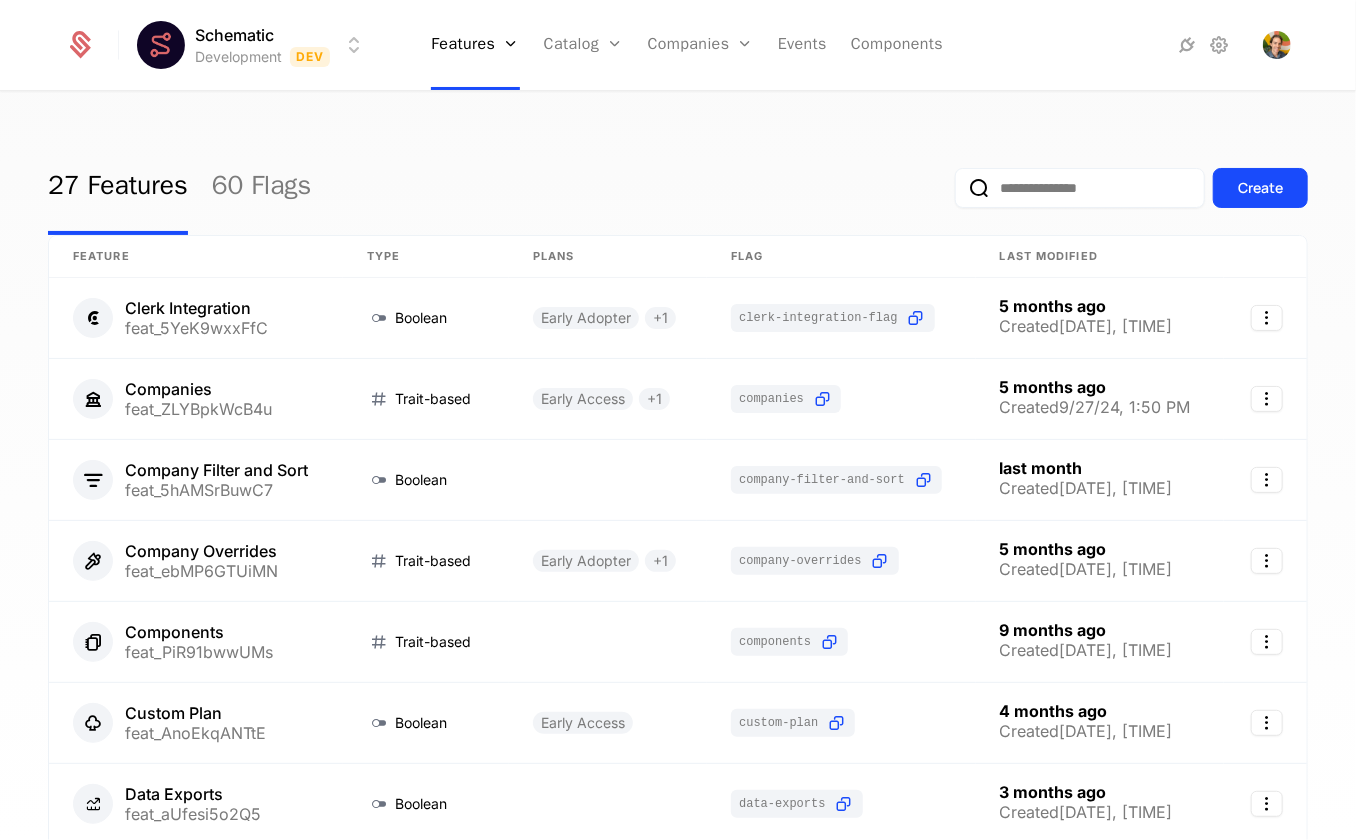click on "27 Features 60 Flags Create Feature Type Plans Flag Last Modified Clerk Integration feat_5YeK9wxxFfC Boolean Early Adopter + 1 clerk-integration-flag 5 months ago Created  [DATE], [TIME] Companies feat_ZLYBpkWcB4u Trait-based Early Access + 1 companies 5 months ago Created  [DATE], [TIME] Company Filter and Sort feat_5hAMSrBuwC7 Boolean company-filter-and-sort last month Created  [DATE], [TIME] Company Overrides feat_ebMP6GTUiMN Trait-based Early Adopter + 1 company-overrides 5 months ago Created  [DATE], [TIME] Components feat_PiR91bwwUMs Trait-based components 9 months ago Created  [DATE], [TIME] Custom Plan feat_AnoEkqANTtE Boolean Early Access custom-plan 4 months ago Created  [DATE], [TIME] Data Exports feat_aUfesi5o2Q5 Boolean data-exports 3 months ago Created  [DATE], [TIME] Environments feat_UsqRTEnheaW Trait-based Early Access environments 5 months ago Created  [DATE], [TIME] Event Based Features feat_9Lb1YRfqD2x Boolean billing.event-based 5 months ago Created  [DATE], [TIME] **" at bounding box center (678, 472) 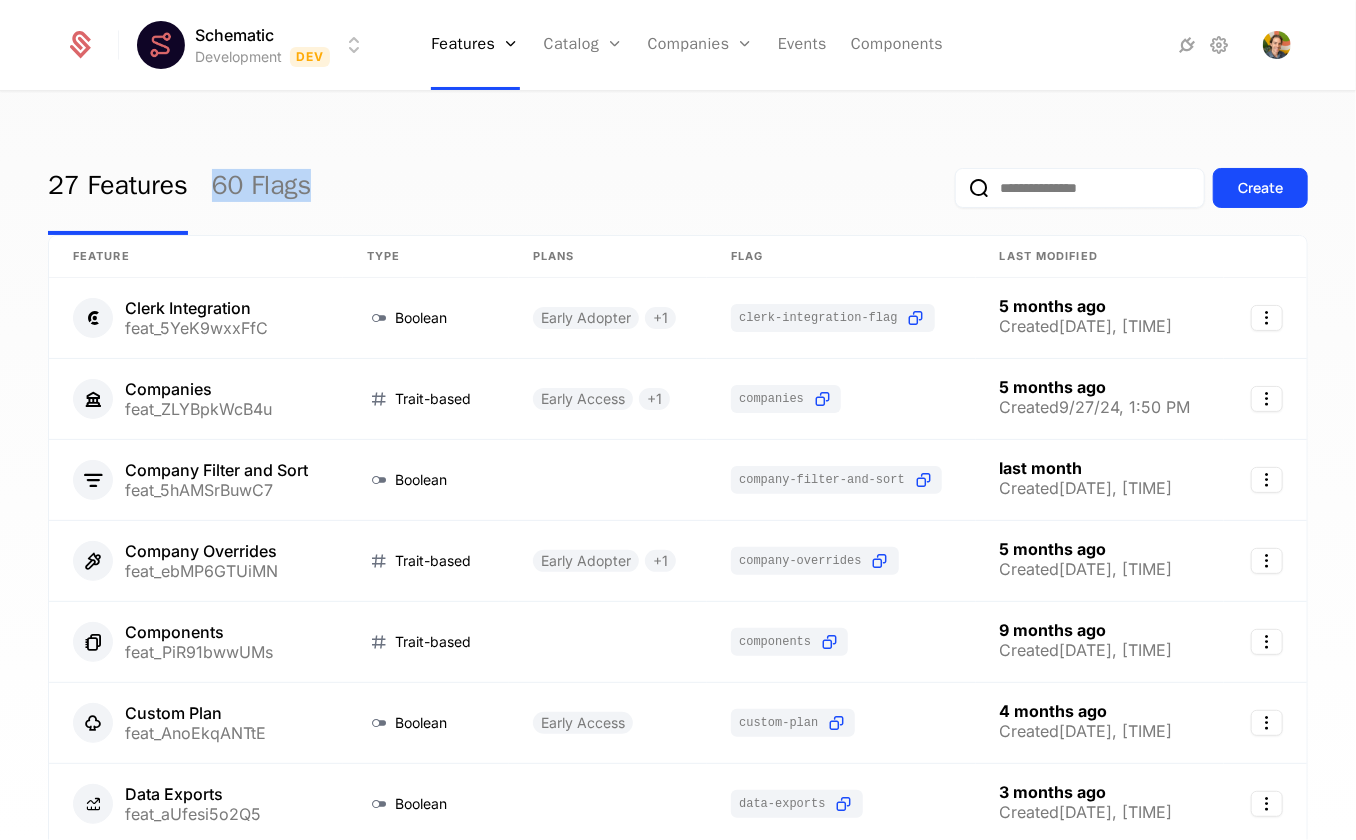 drag, startPoint x: 380, startPoint y: 111, endPoint x: 525, endPoint y: 186, distance: 163.24828 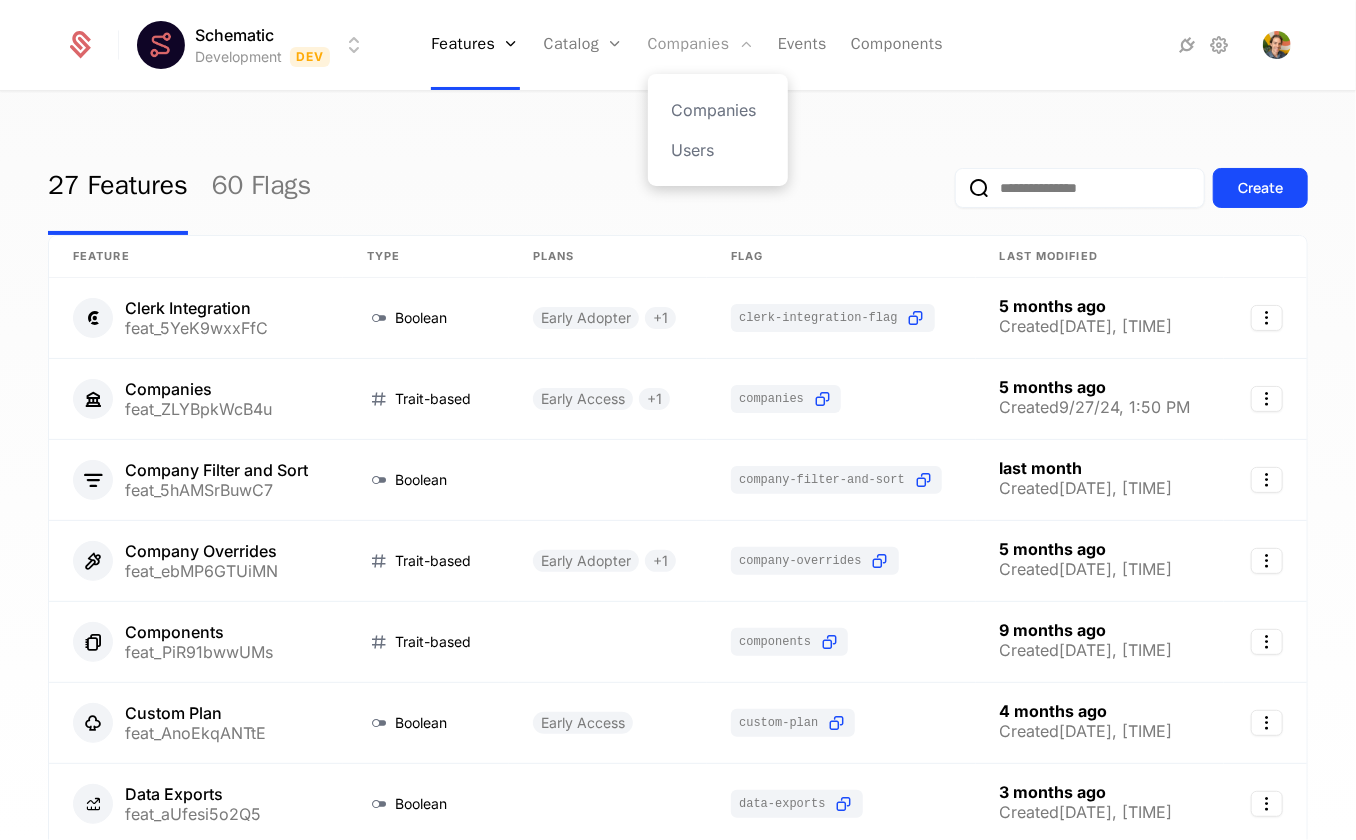 click on "Companies" at bounding box center (701, 45) 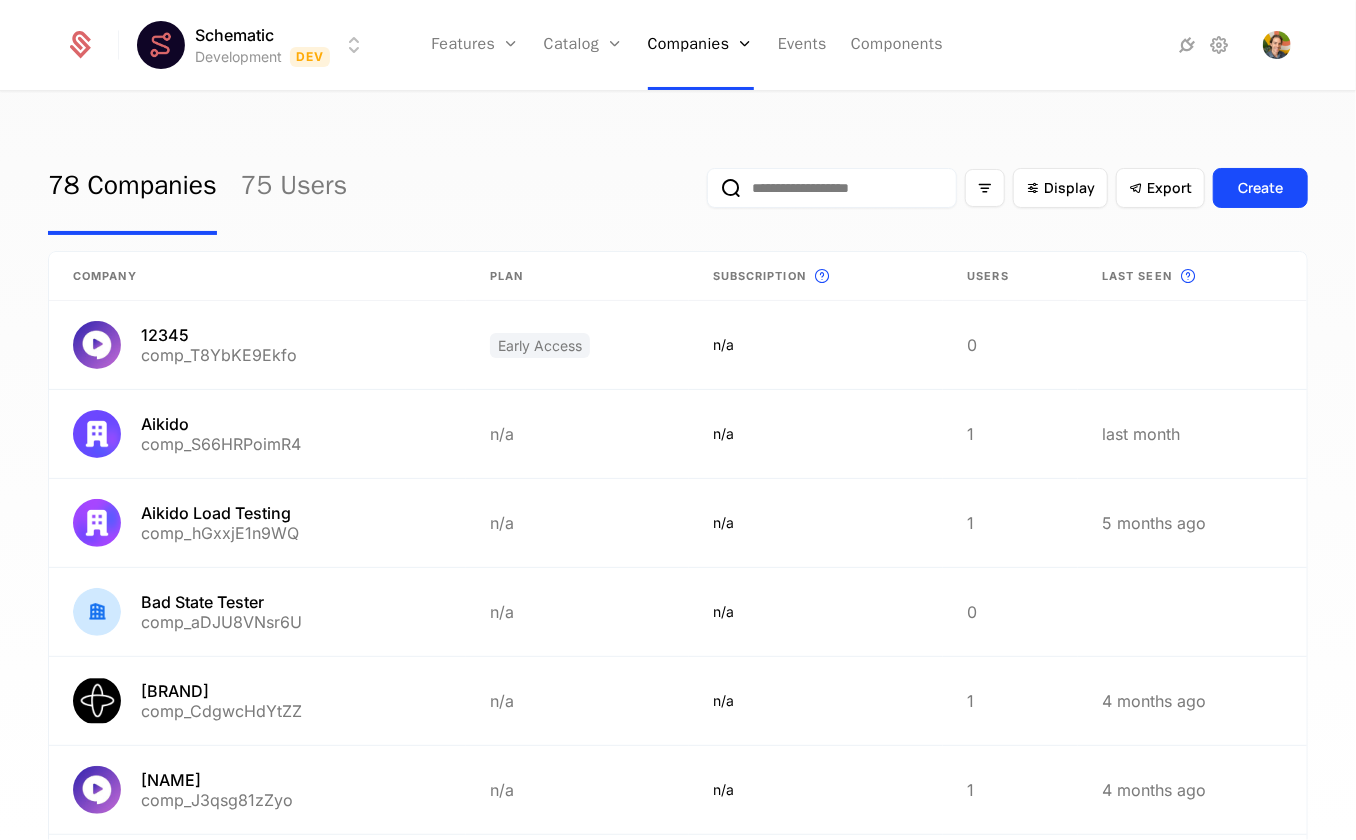 click at bounding box center [832, 188] 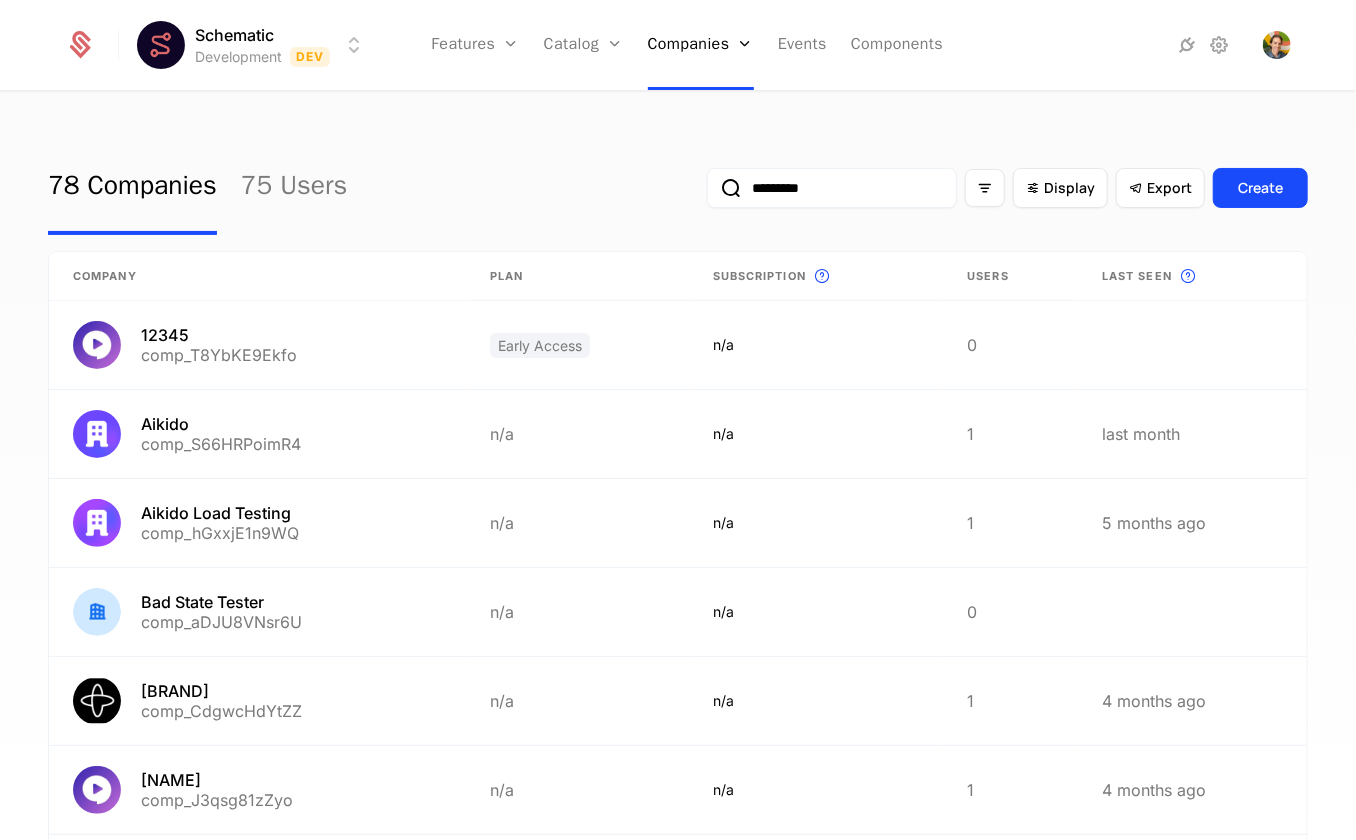 type on "*********" 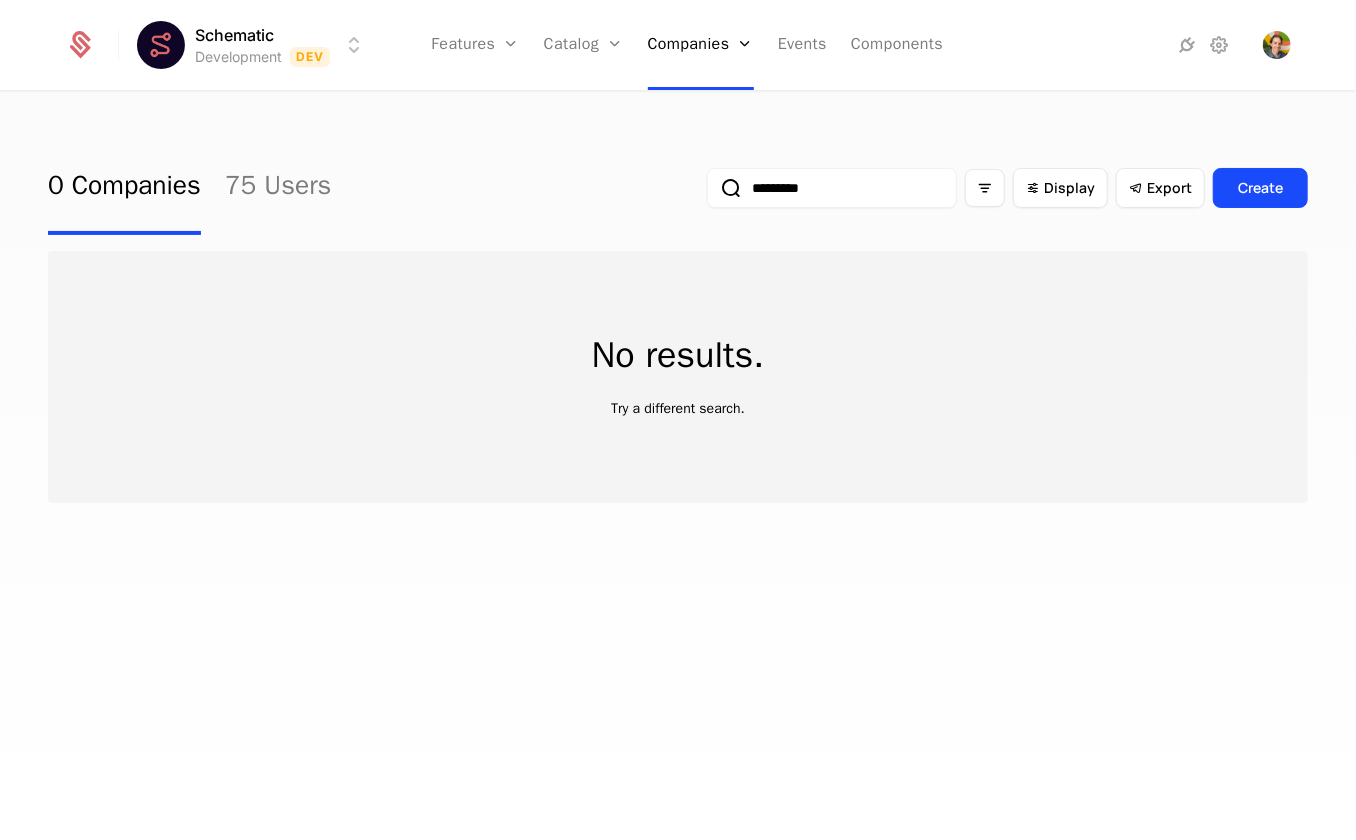 click on "0 Companies 75 Users ********* Display Export Create" at bounding box center [678, 188] 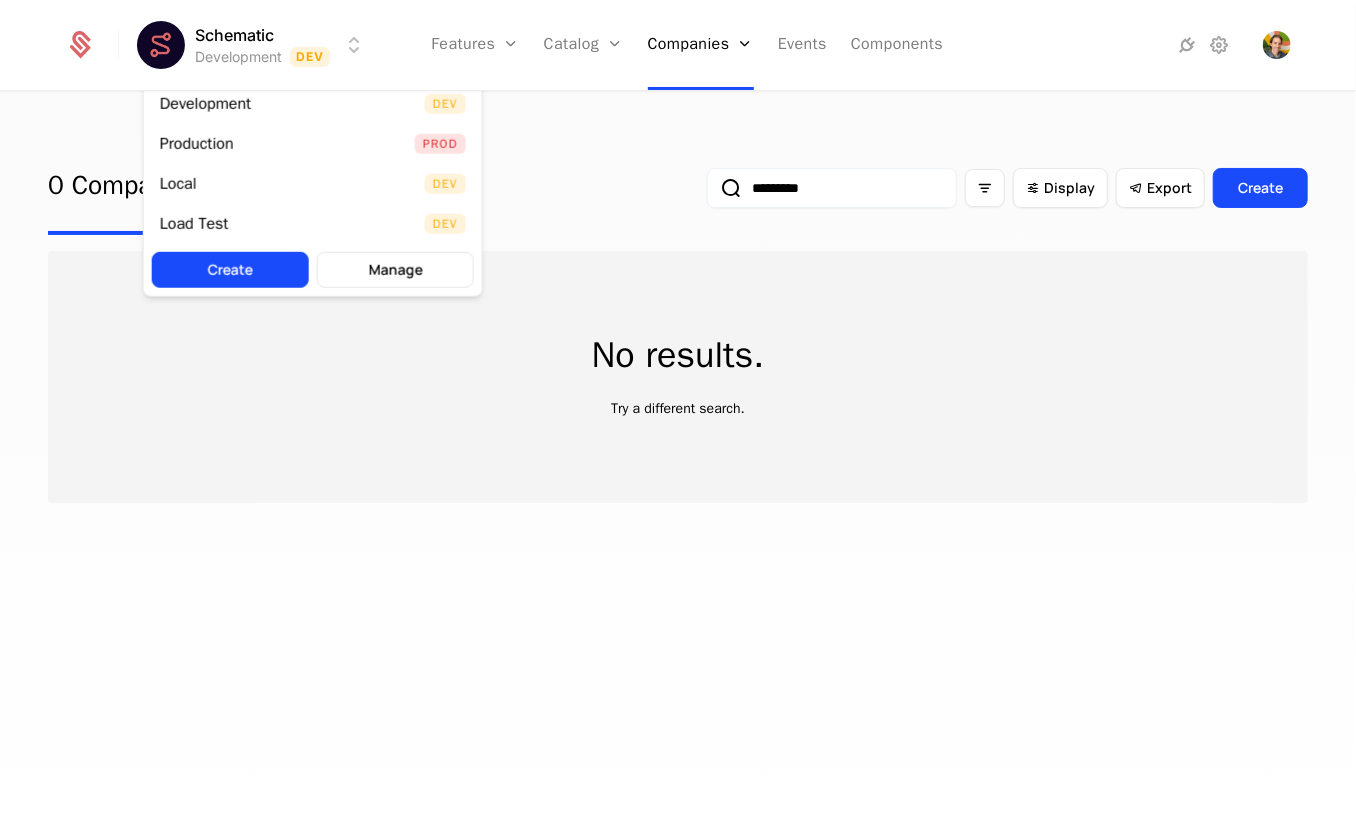 click on "Schematic Development Dev Features Features Flags Catalog Plans Add Ons Configuration Companies Companies Users Events Components 0 Companies 75 Users ********* Display Export Create No results. Try a different search.
Best Viewed on Desktop You're currently viewing this on a  mobile device . For the best experience,   we recommend using a desktop or larger screens , as the application isn't fully optimized for smaller resolutions just yet. Got it  Development Dev Production Prod Local Dev Load Test Dev Create Manage" at bounding box center (678, 420) 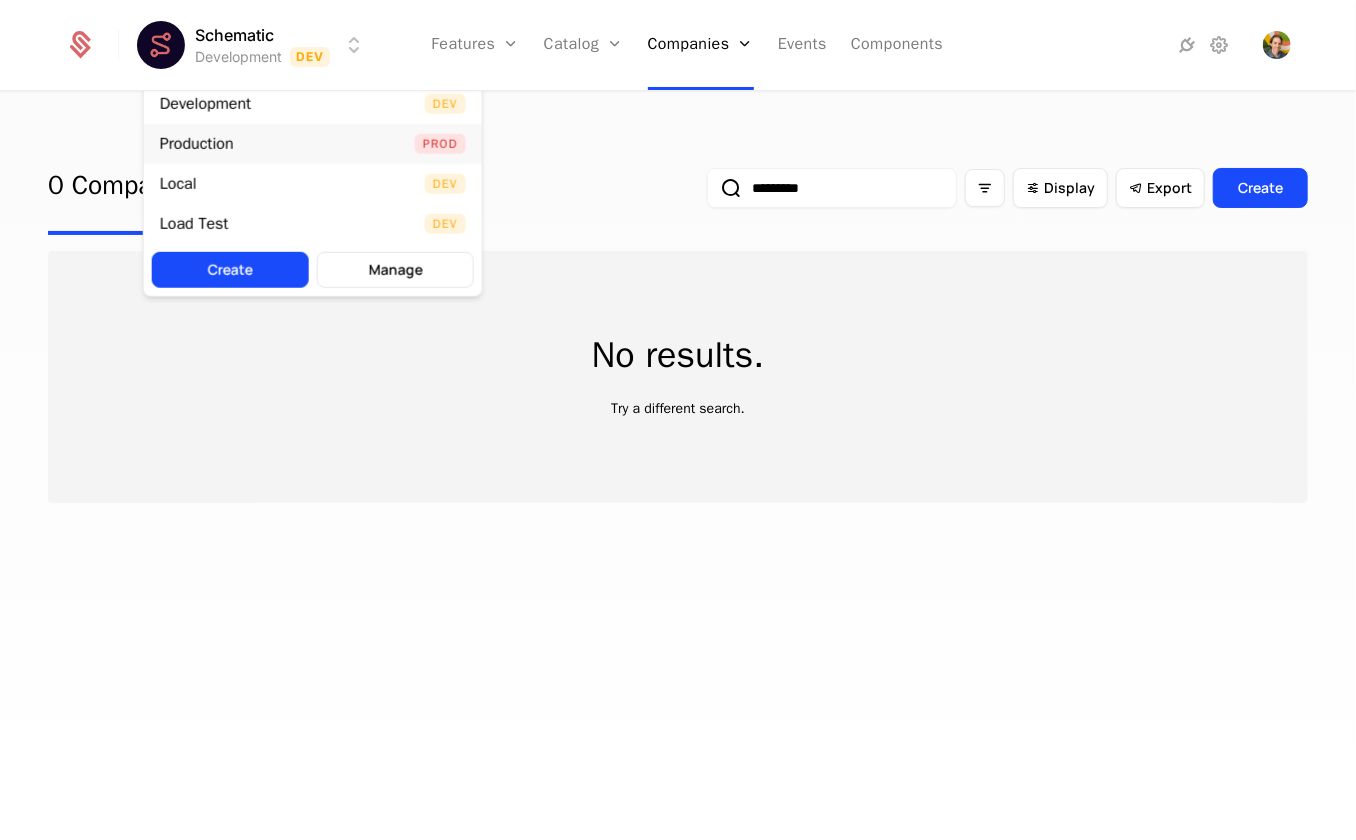click on "Production Prod" at bounding box center [313, 144] 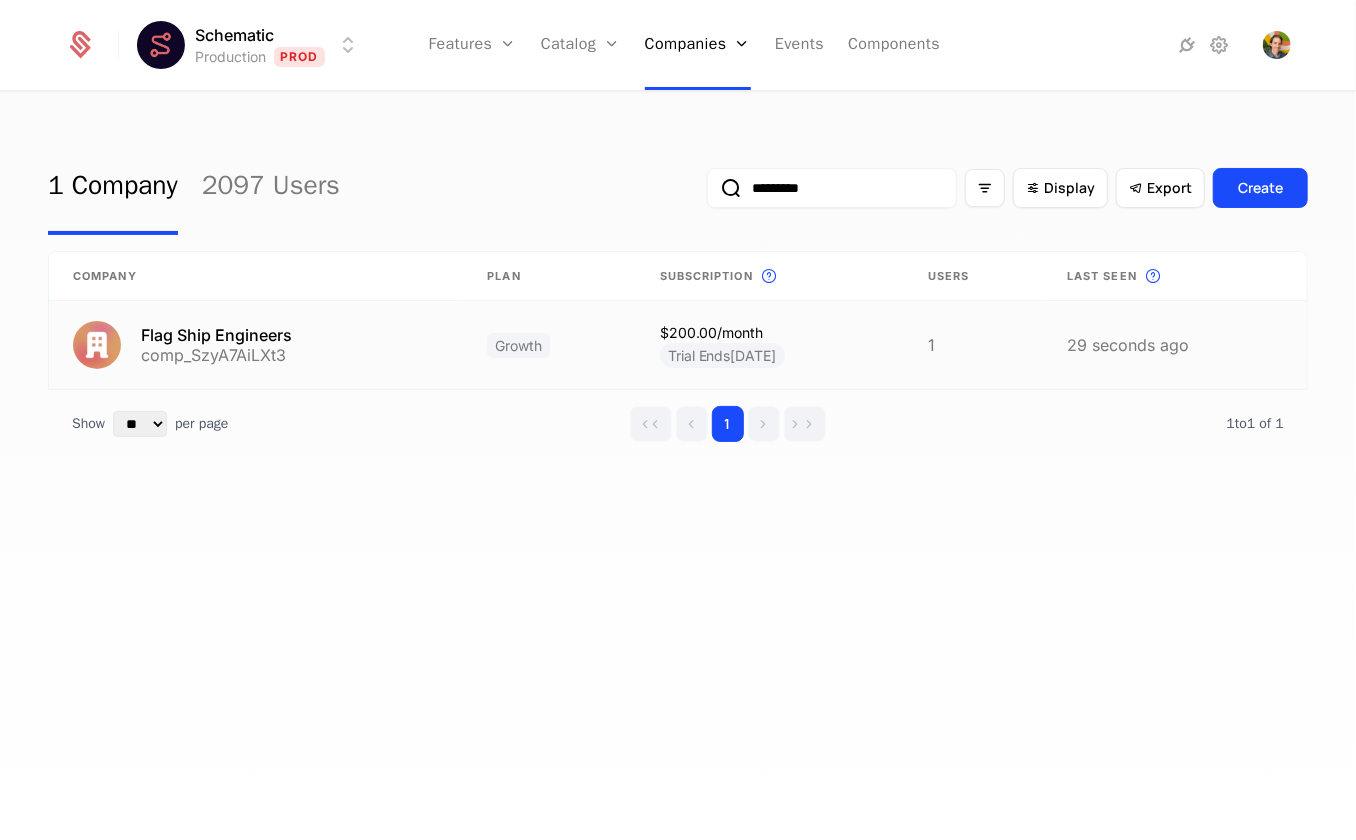 click on "comp_SzyA7AiLXt3" at bounding box center [216, 355] 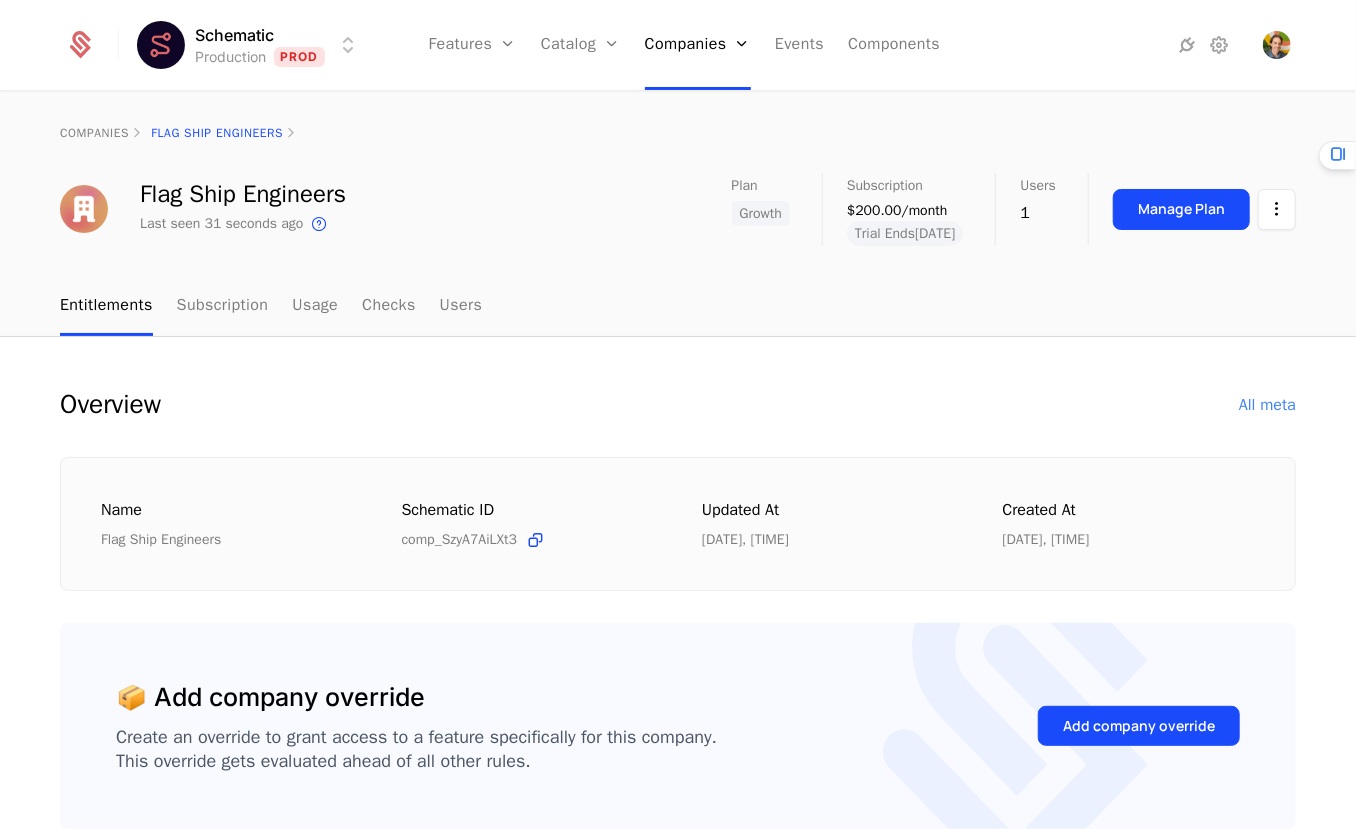 click on "Plan Growth" at bounding box center [777, 199] 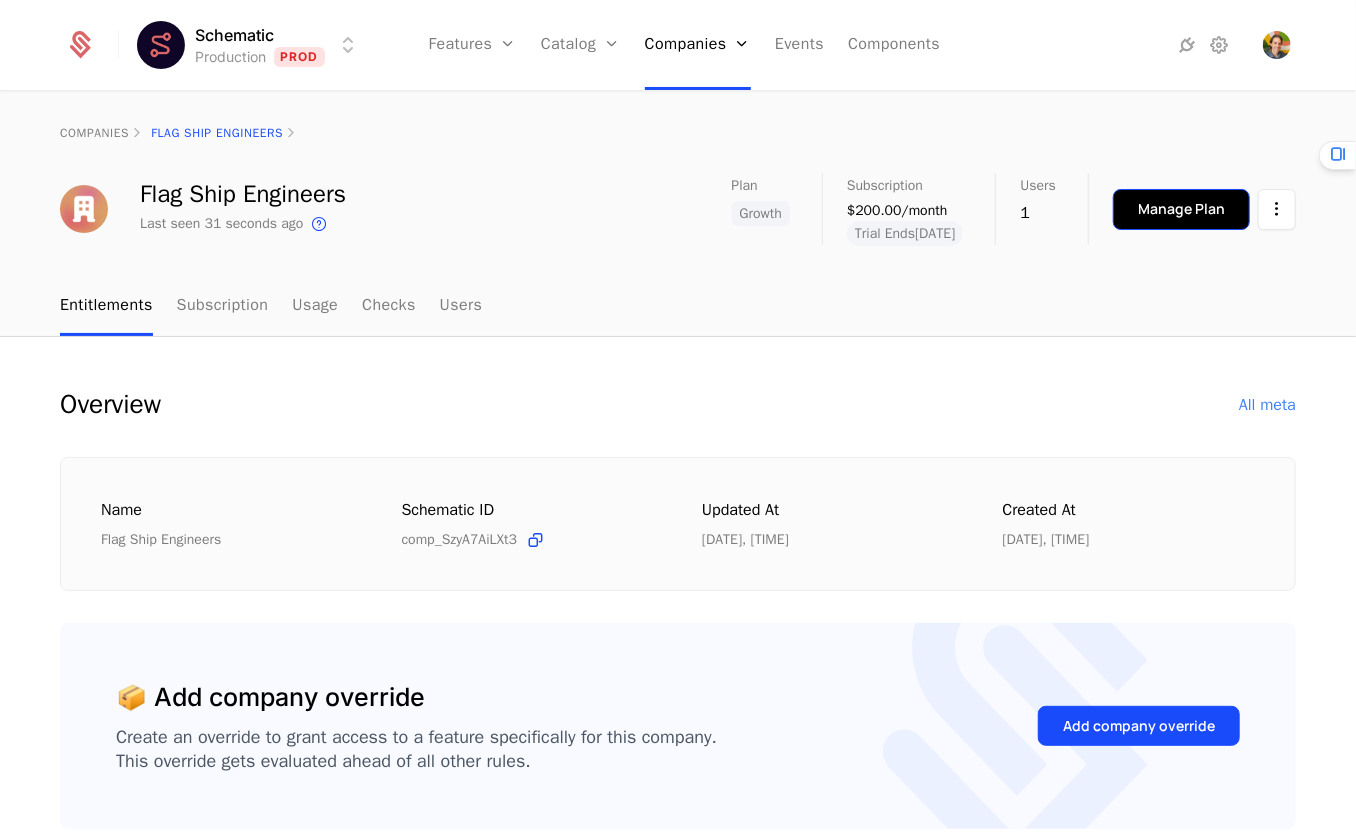click on "Manage Plan" at bounding box center [1181, 209] 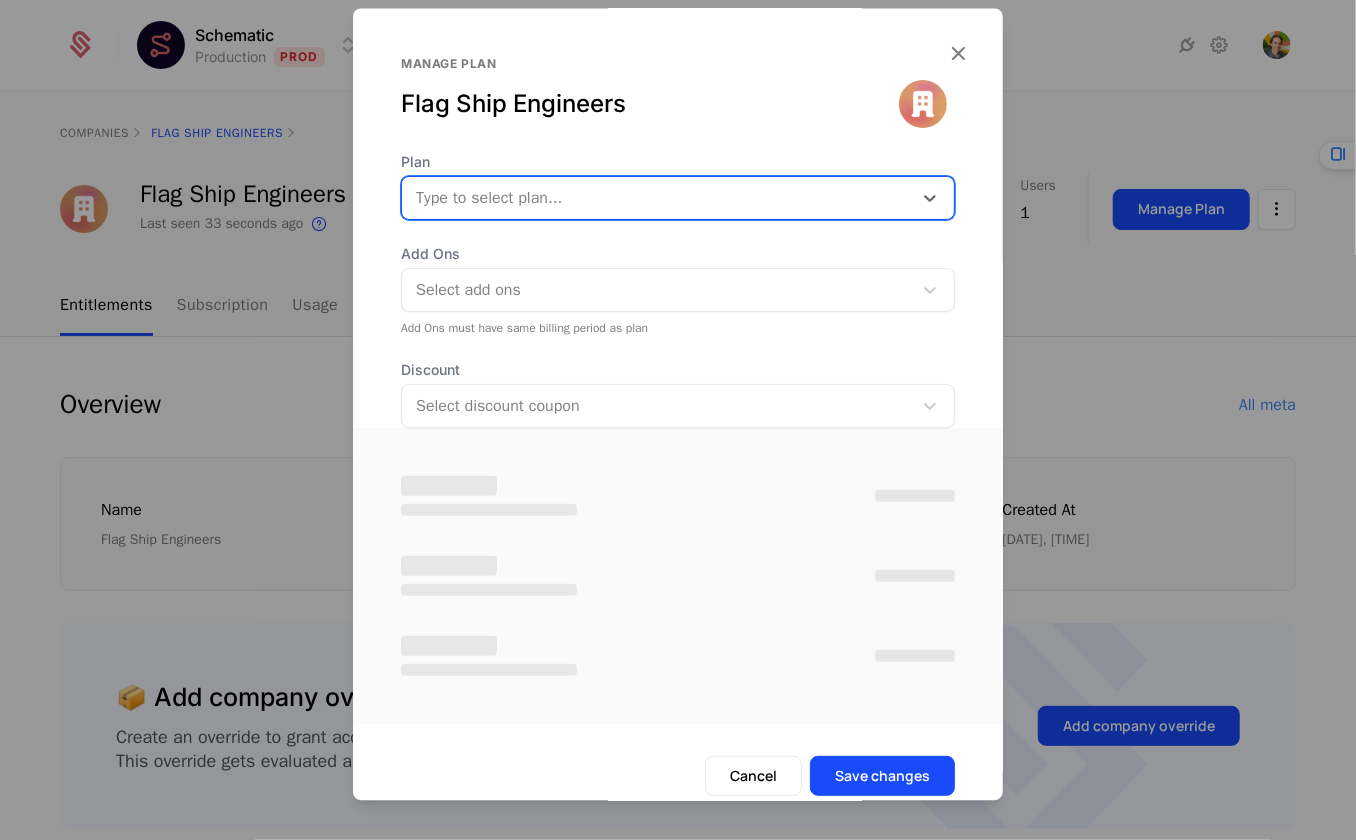click at bounding box center [657, 198] 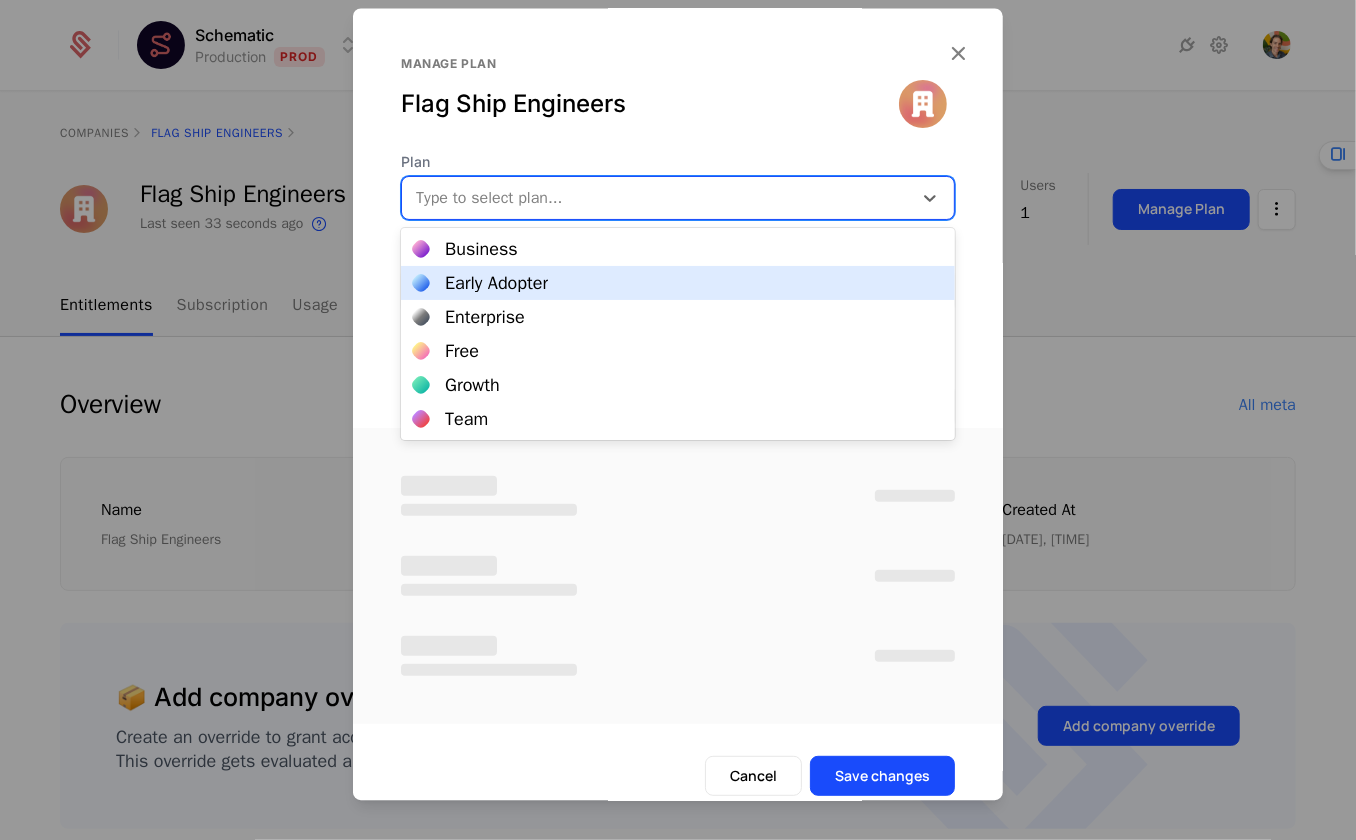 click on "Early Adopter" at bounding box center (678, 283) 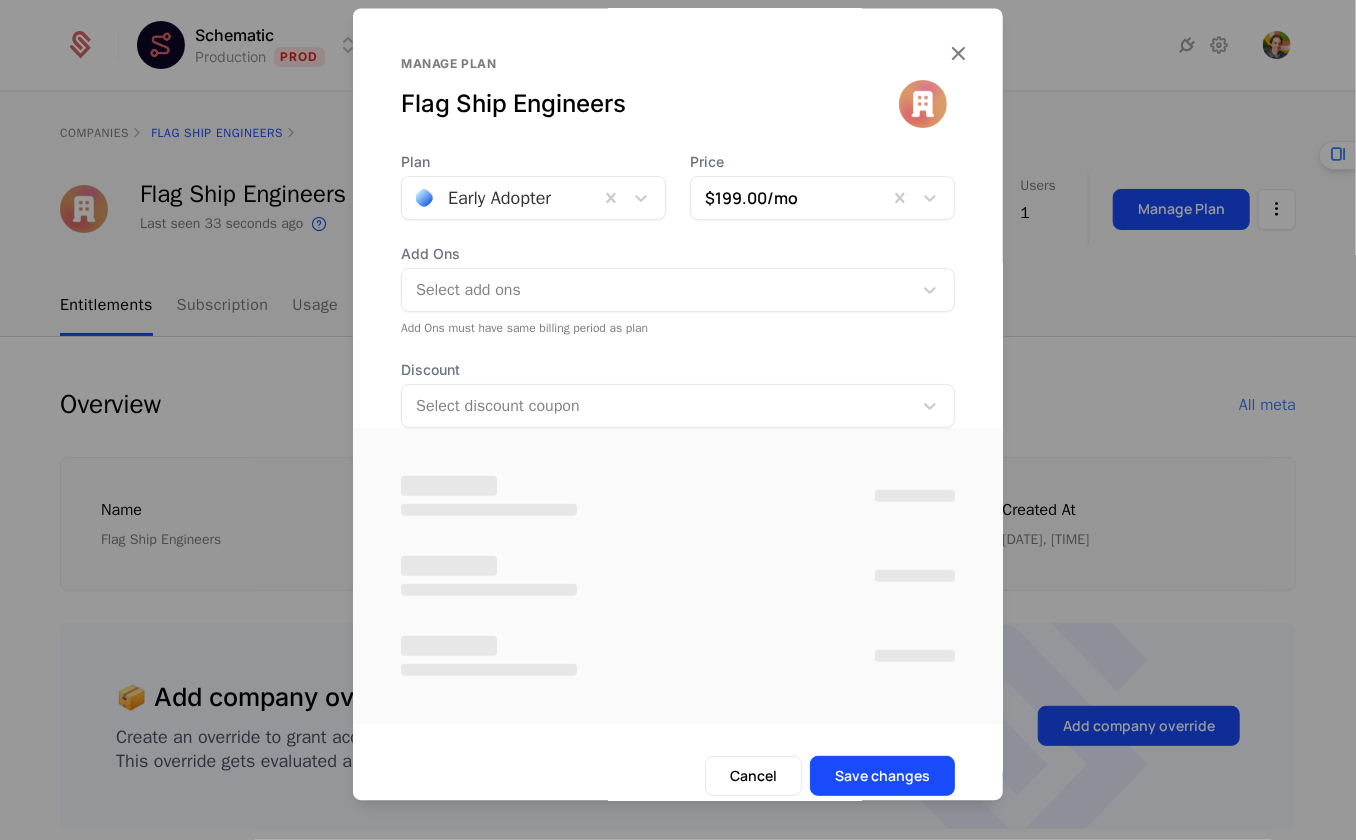 click on "Manage plan Flag Ship Engineers" at bounding box center [678, 104] 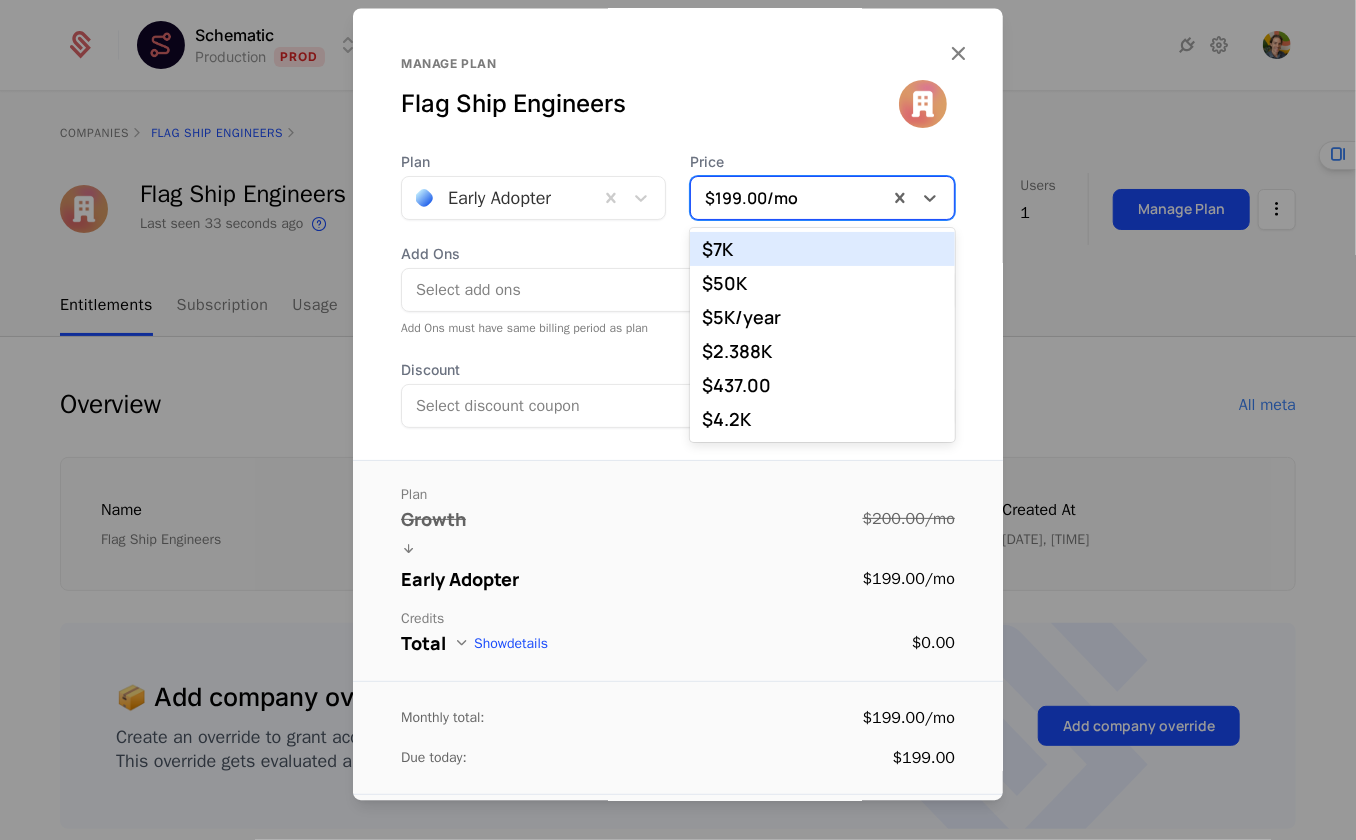 click at bounding box center [789, 198] 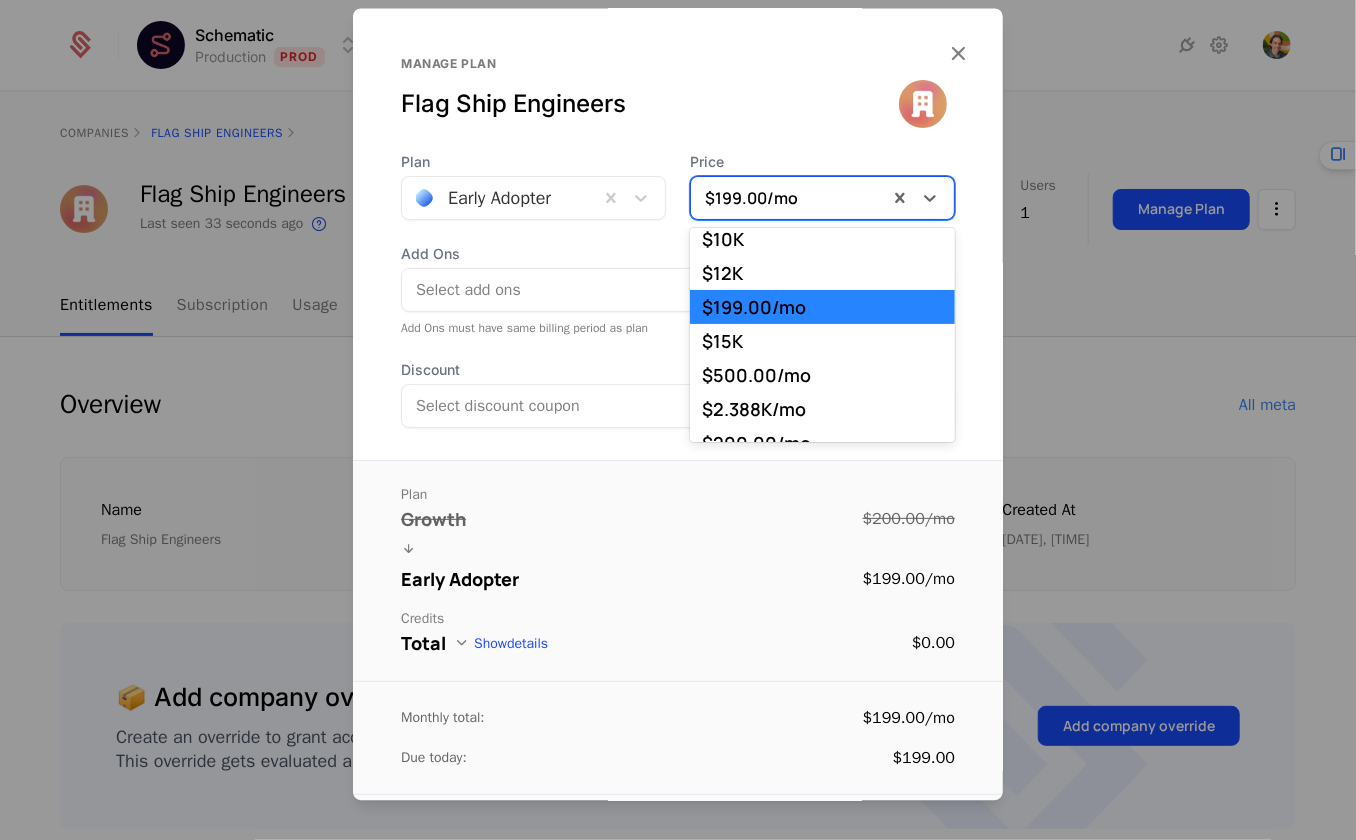 scroll, scrollTop: 337, scrollLeft: 0, axis: vertical 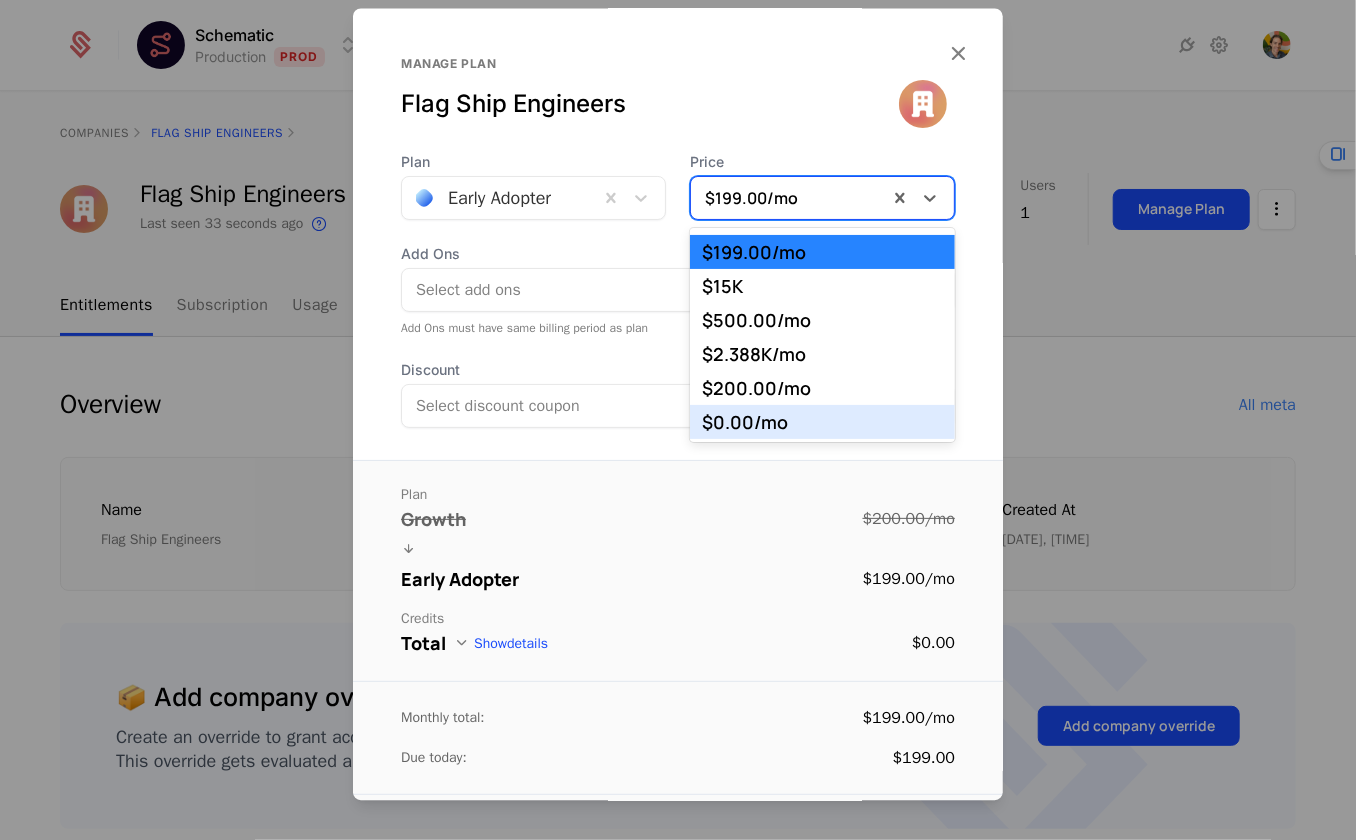 click on "$0.00 /mo" at bounding box center (822, 422) 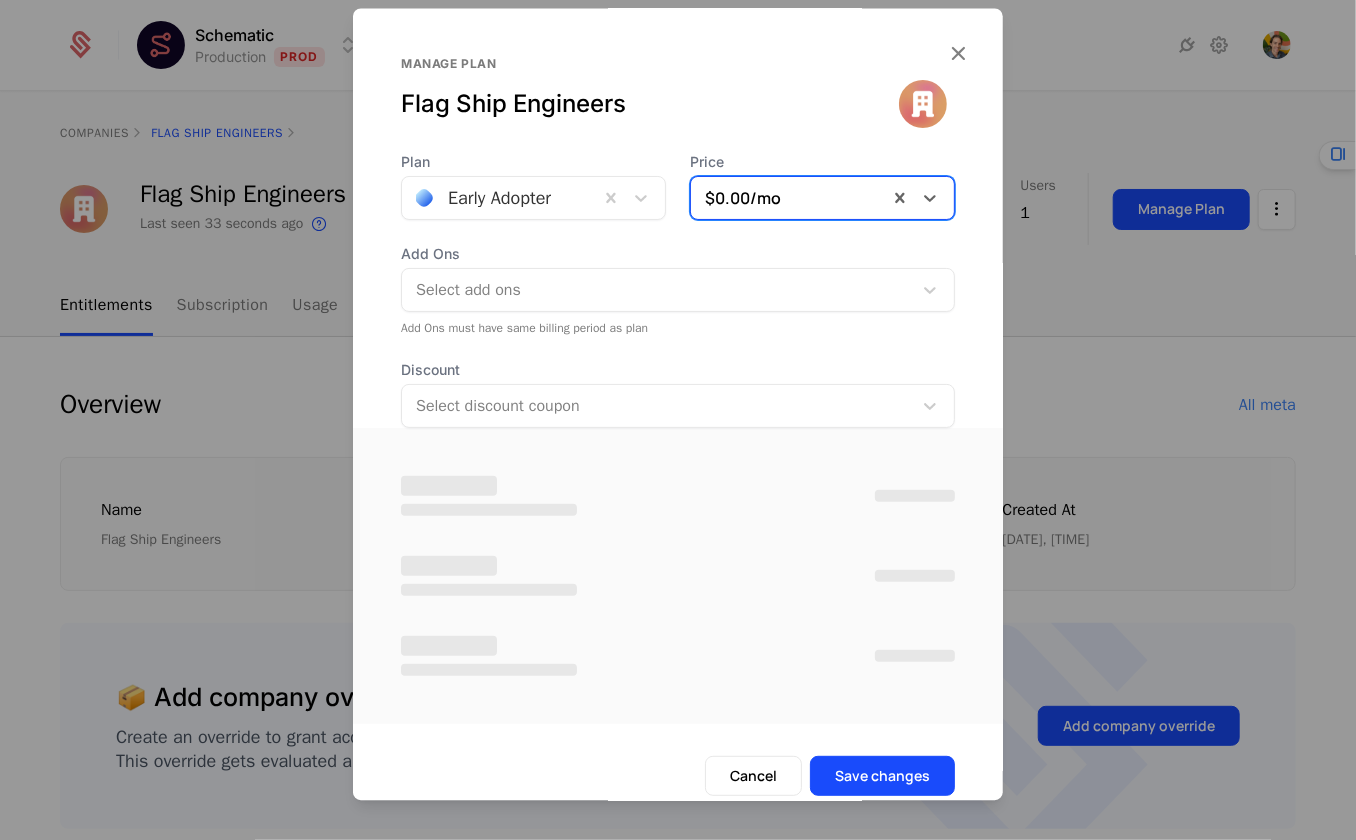 click on "Add Ons" at bounding box center [678, 254] 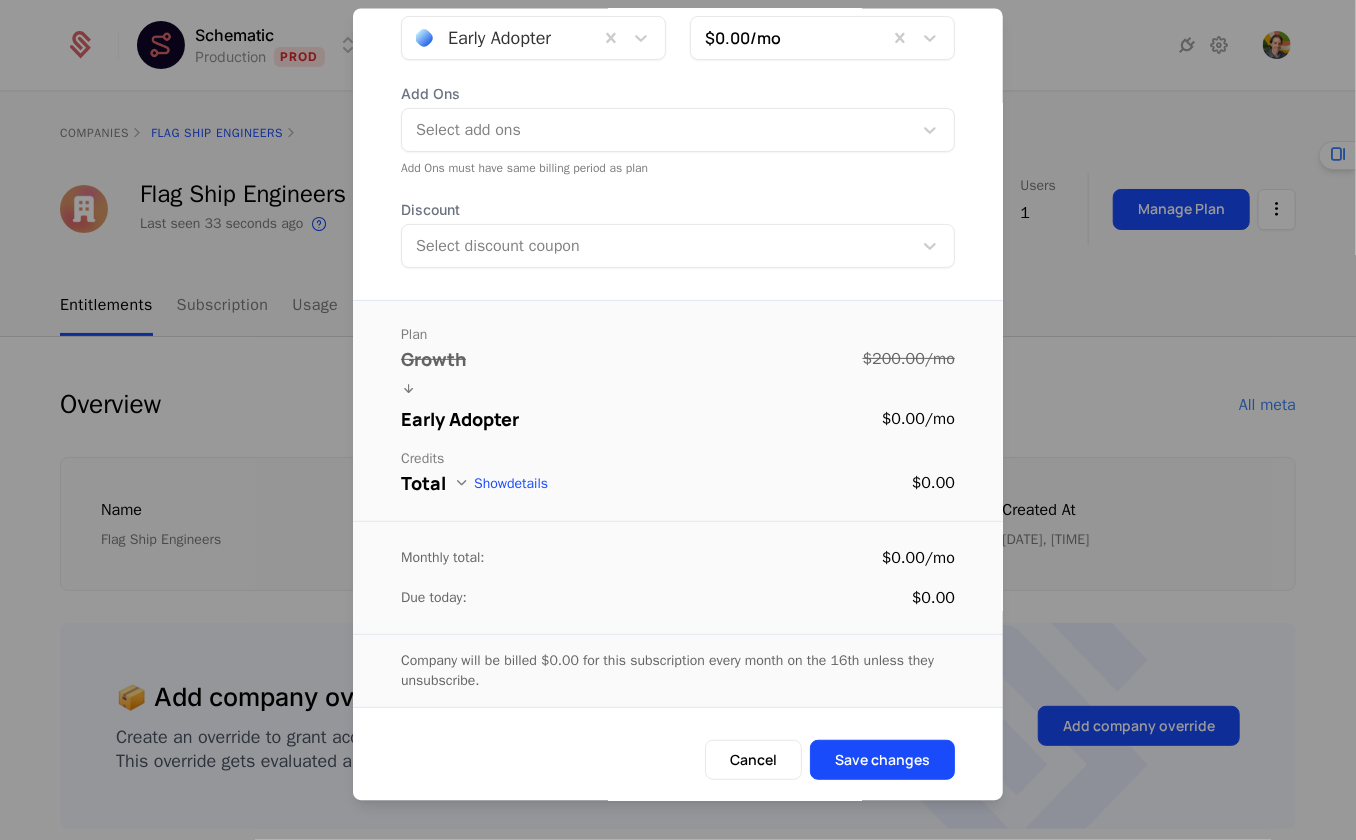 scroll, scrollTop: 163, scrollLeft: 0, axis: vertical 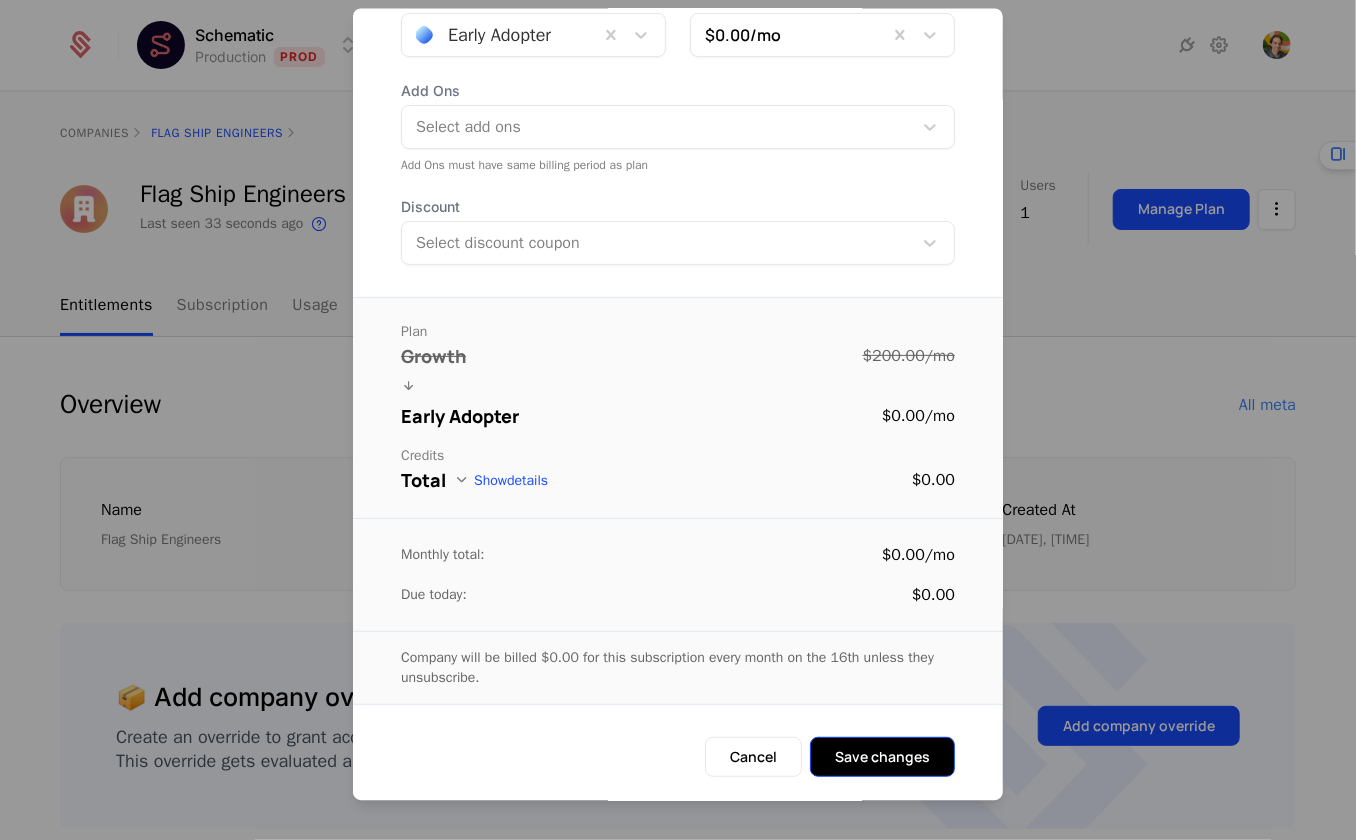 click on "Save changes" at bounding box center [882, 757] 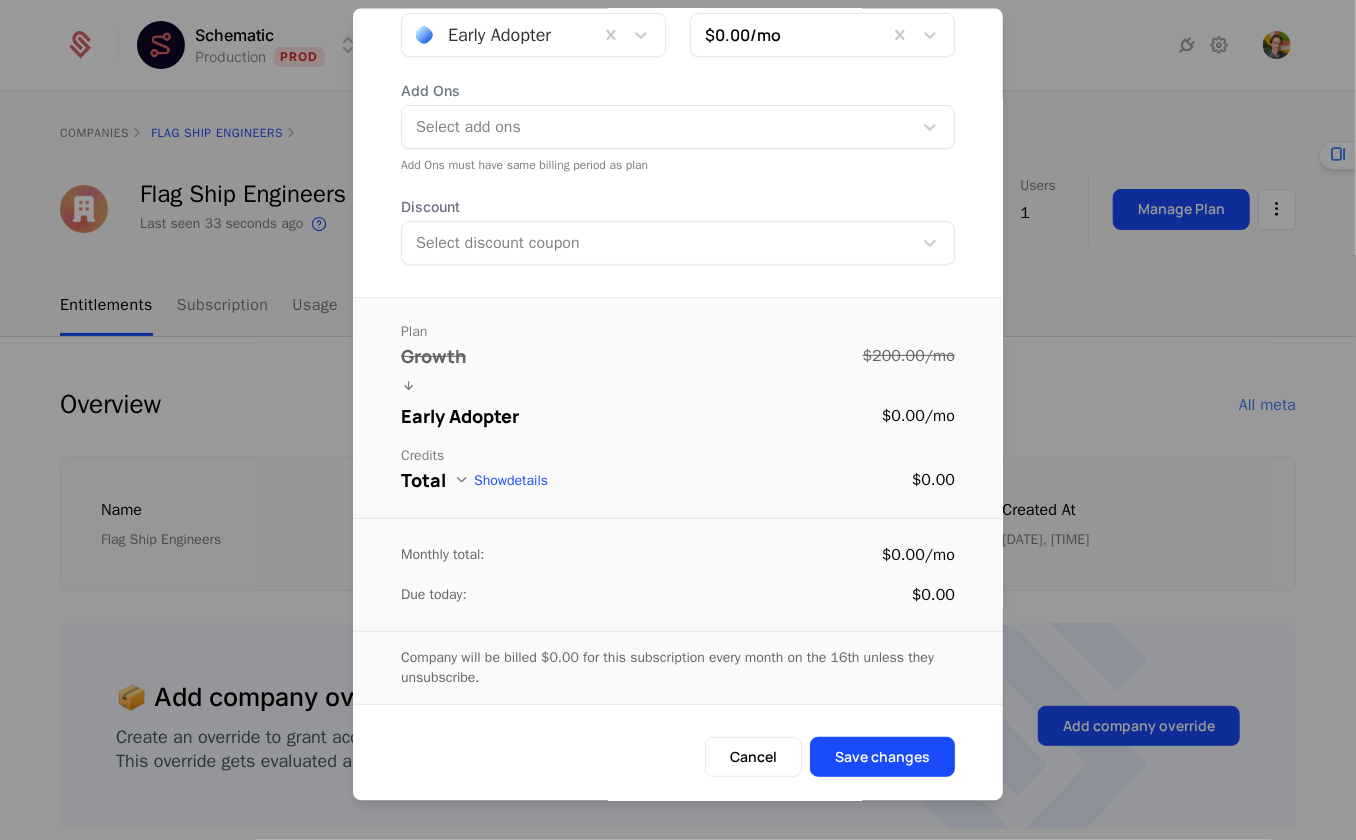 click on "Due today: $0.00" at bounding box center [678, 595] 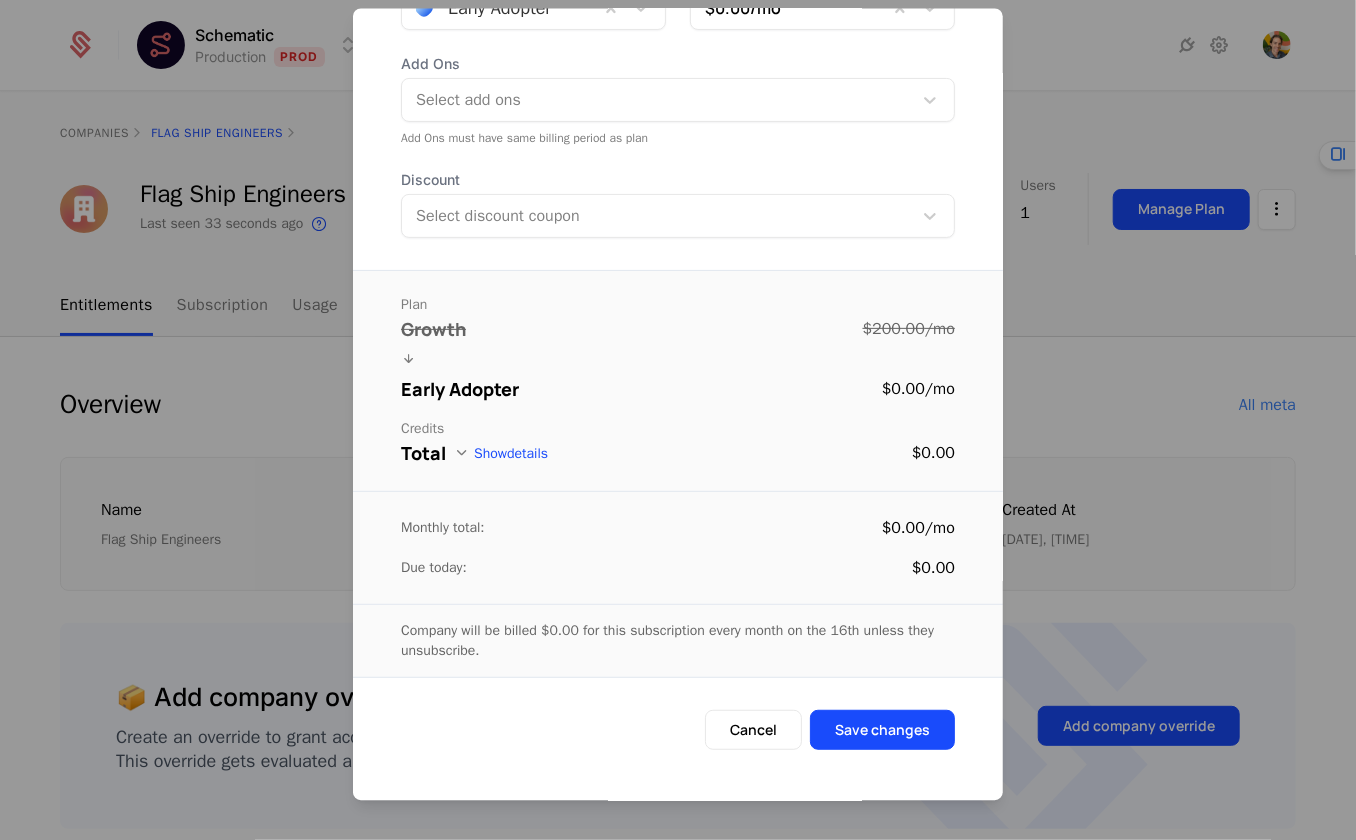 scroll, scrollTop: 269, scrollLeft: 0, axis: vertical 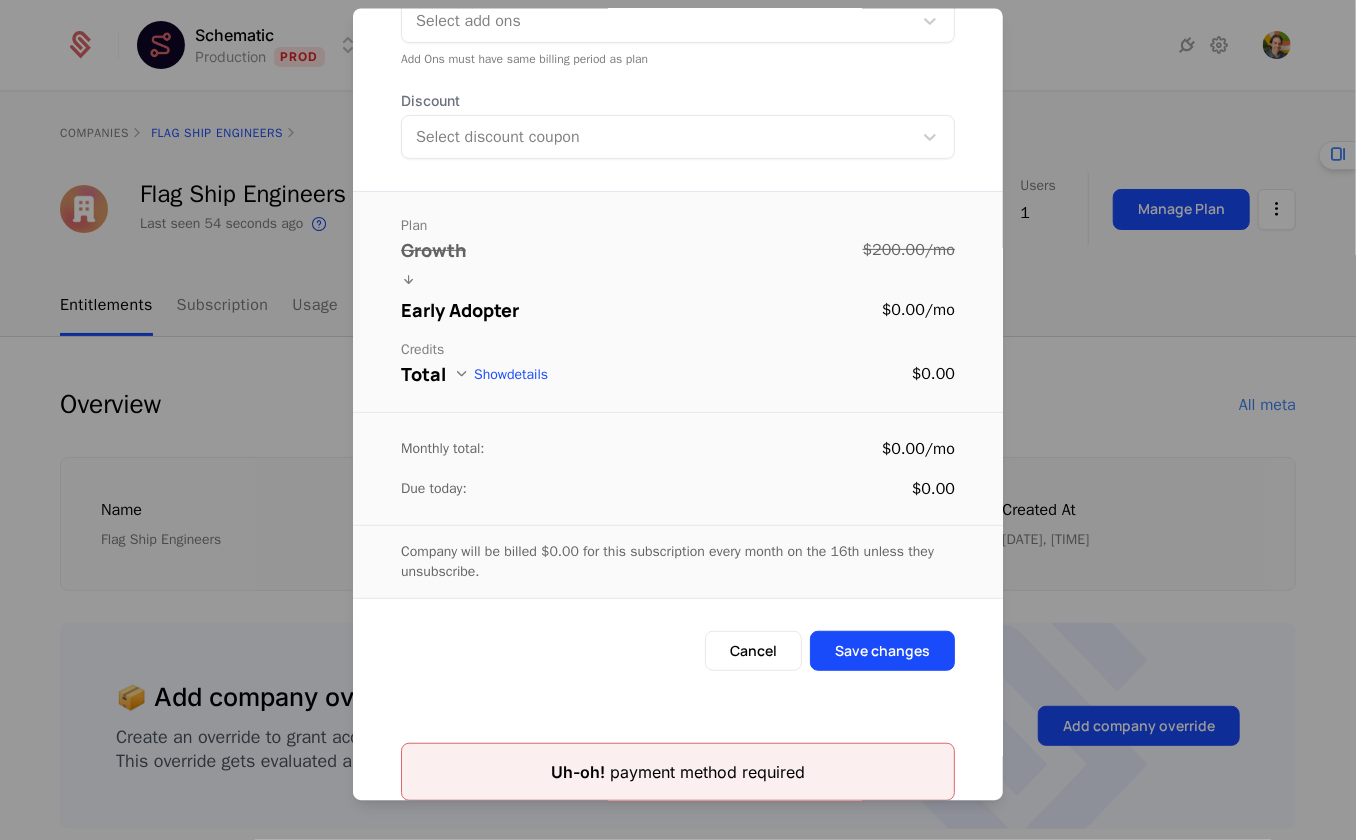 click on "Company will be billed $0.00 for this subscription
every month on the 16th  unless they unsubscribe." at bounding box center [678, 562] 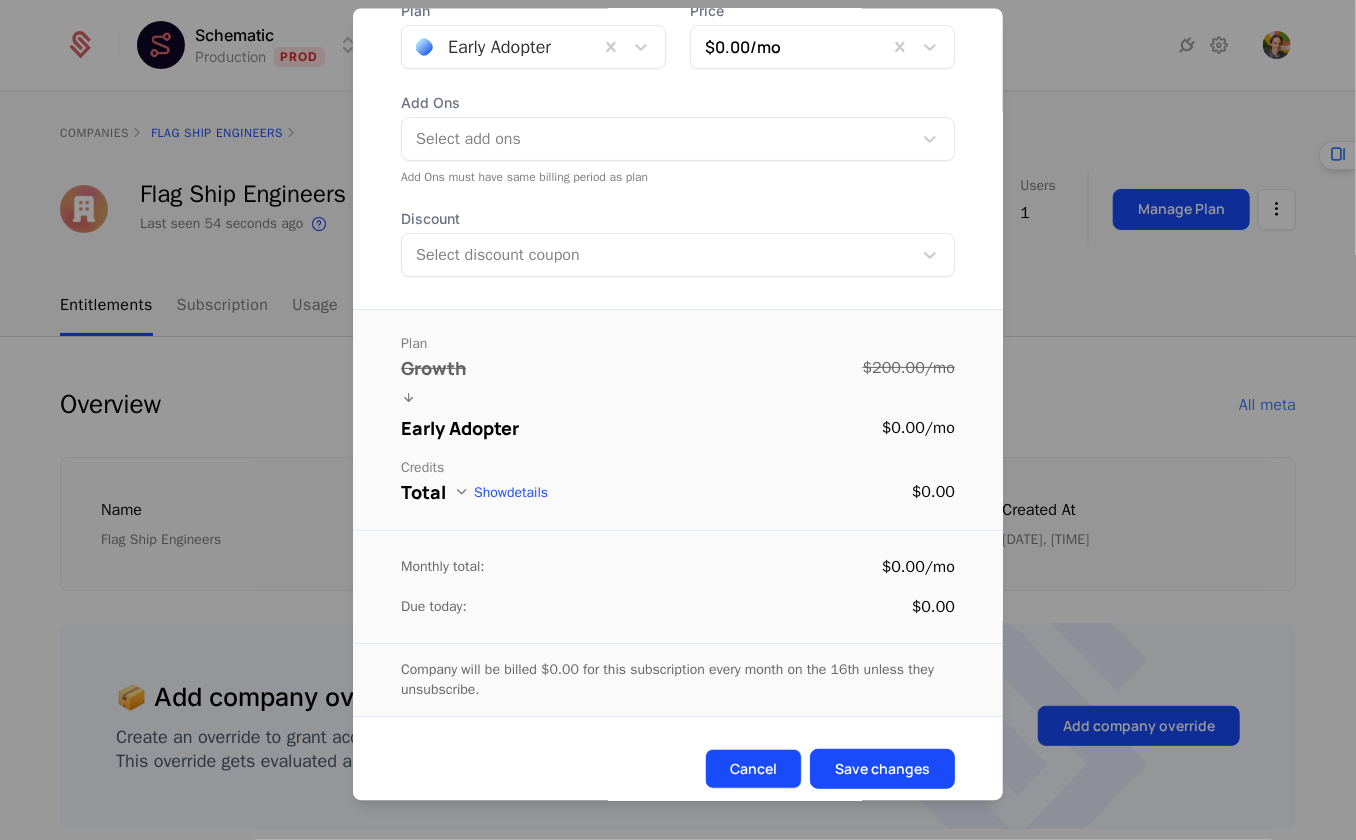 scroll, scrollTop: 269, scrollLeft: 0, axis: vertical 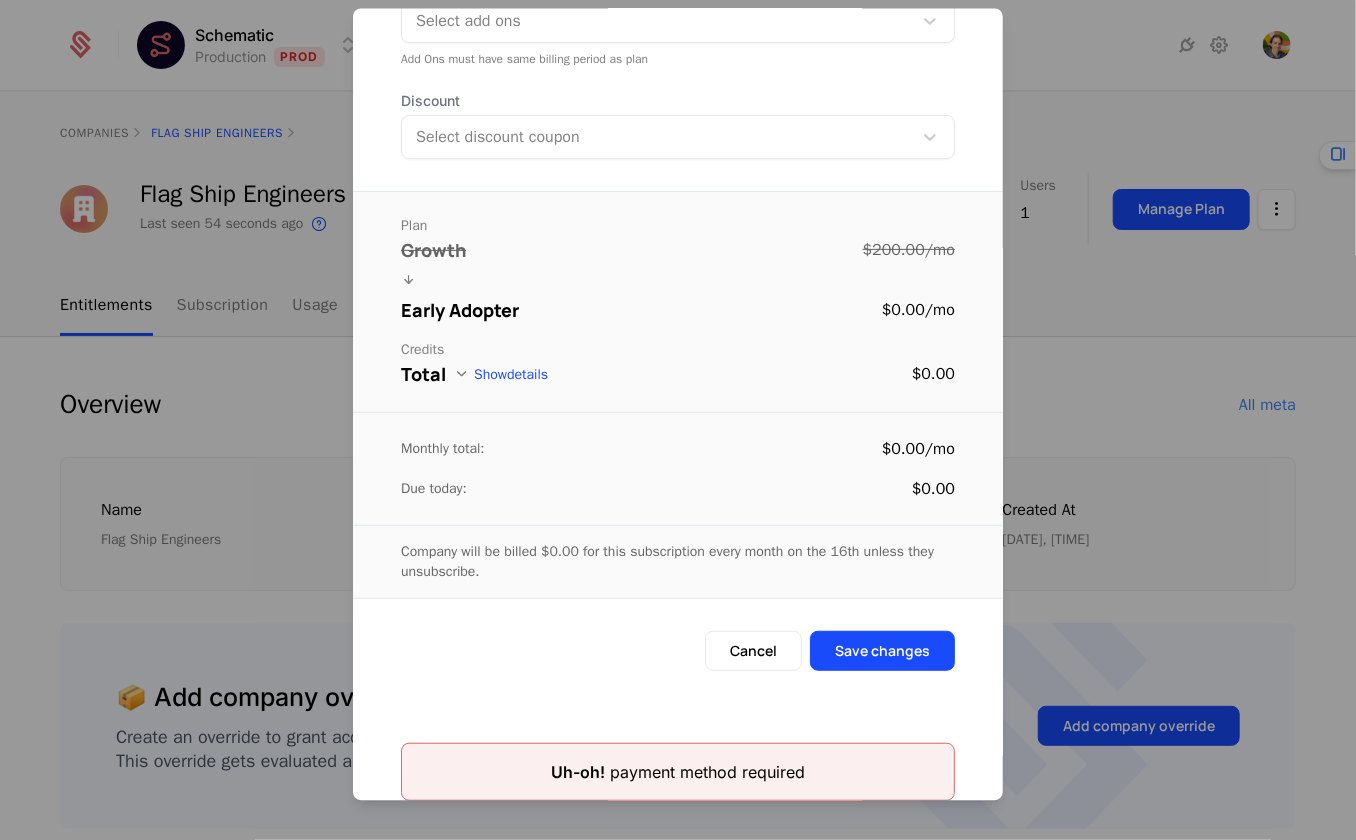 click on "Uh-oh!   payment method required" at bounding box center [678, 772] 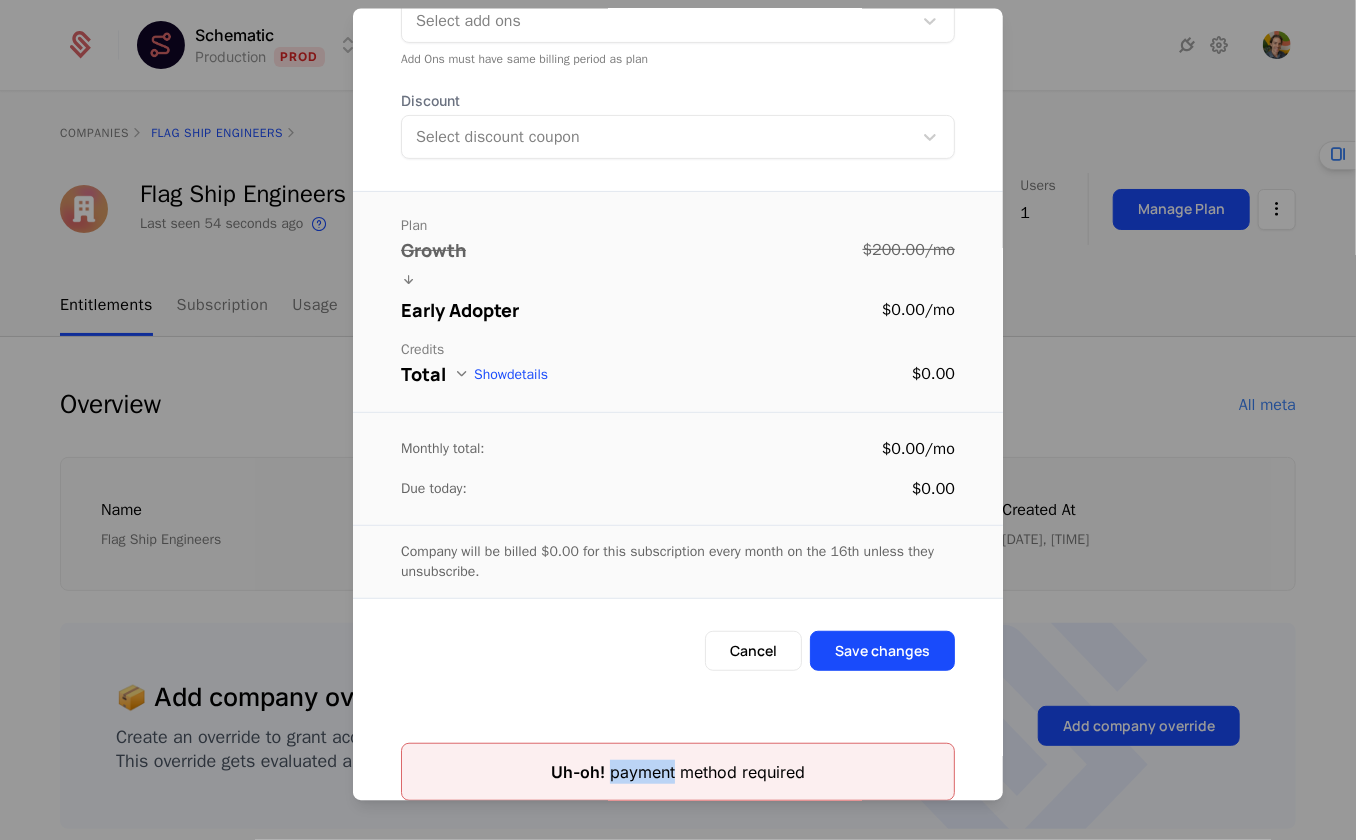 click on "Uh-oh!   payment method required" at bounding box center (678, 772) 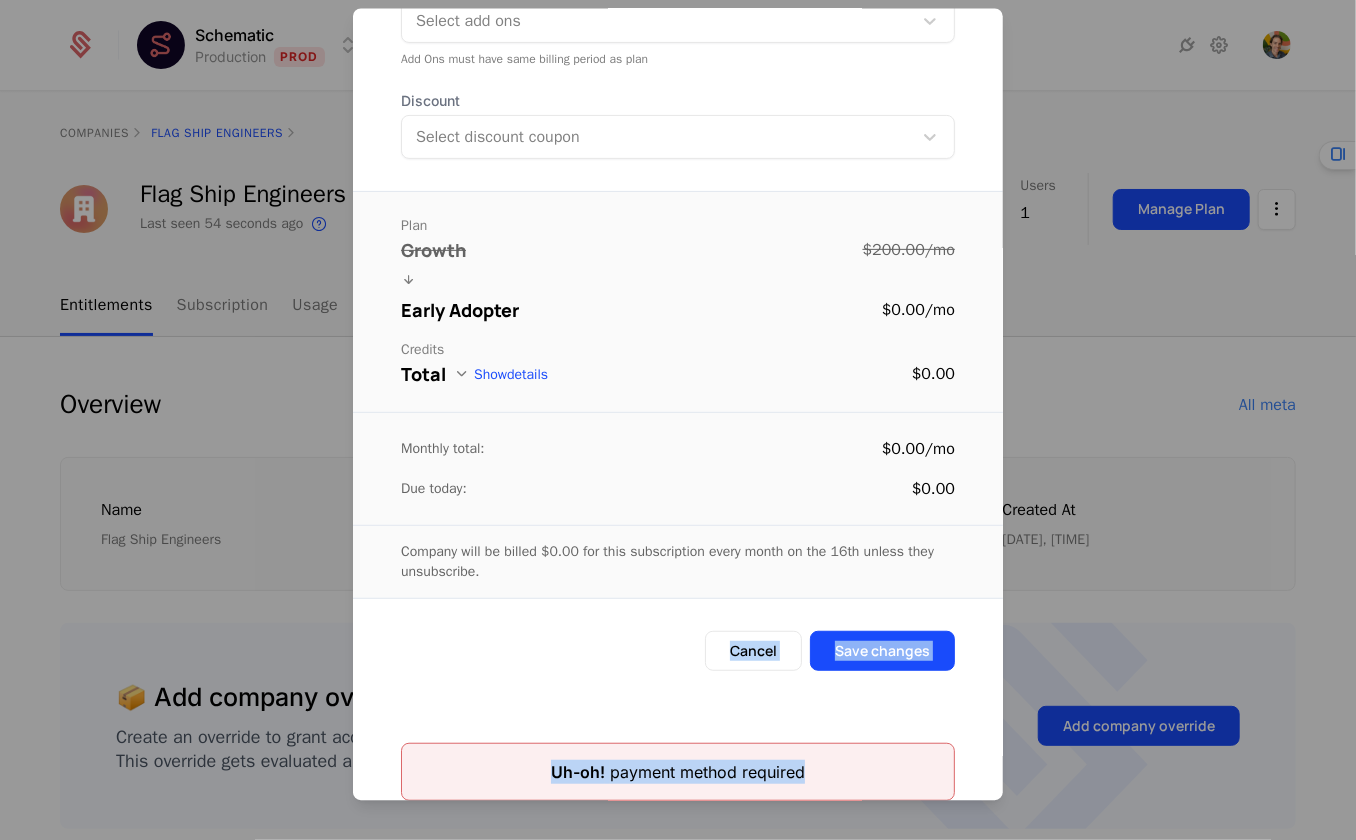 drag, startPoint x: 626, startPoint y: 776, endPoint x: 640, endPoint y: 678, distance: 98.99495 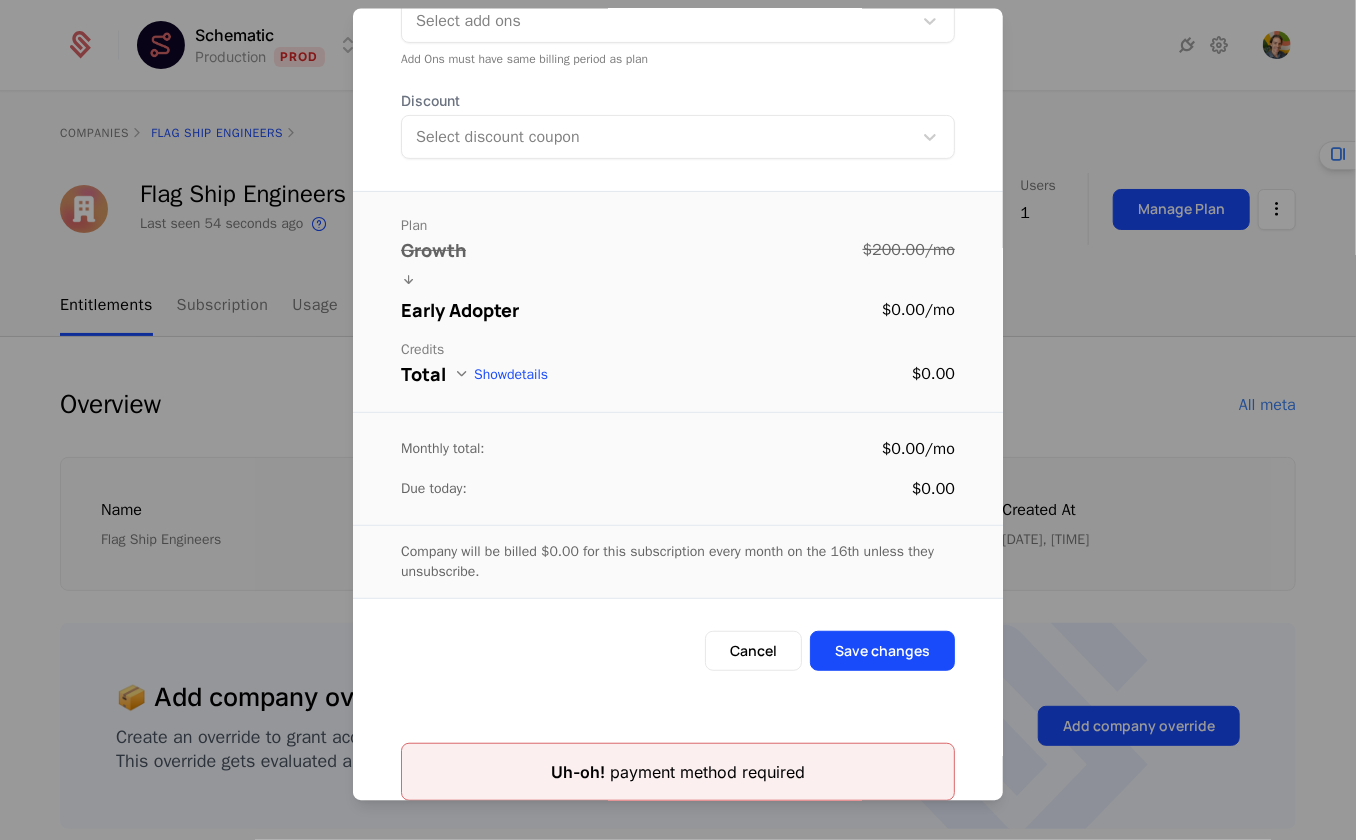 click on "Company will be billed $0.00 for this subscription
every month on the 16th  unless they unsubscribe." at bounding box center (678, 562) 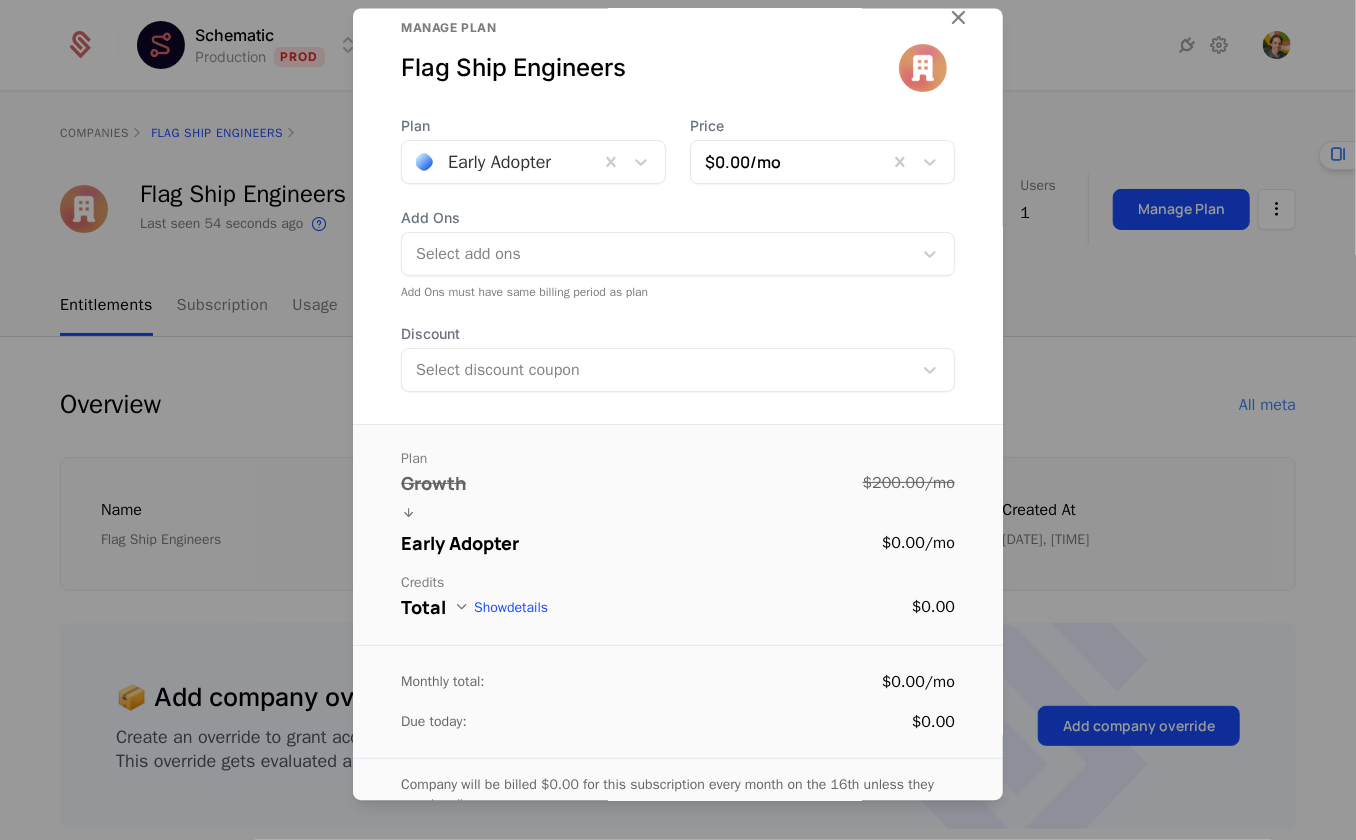 scroll, scrollTop: 0, scrollLeft: 0, axis: both 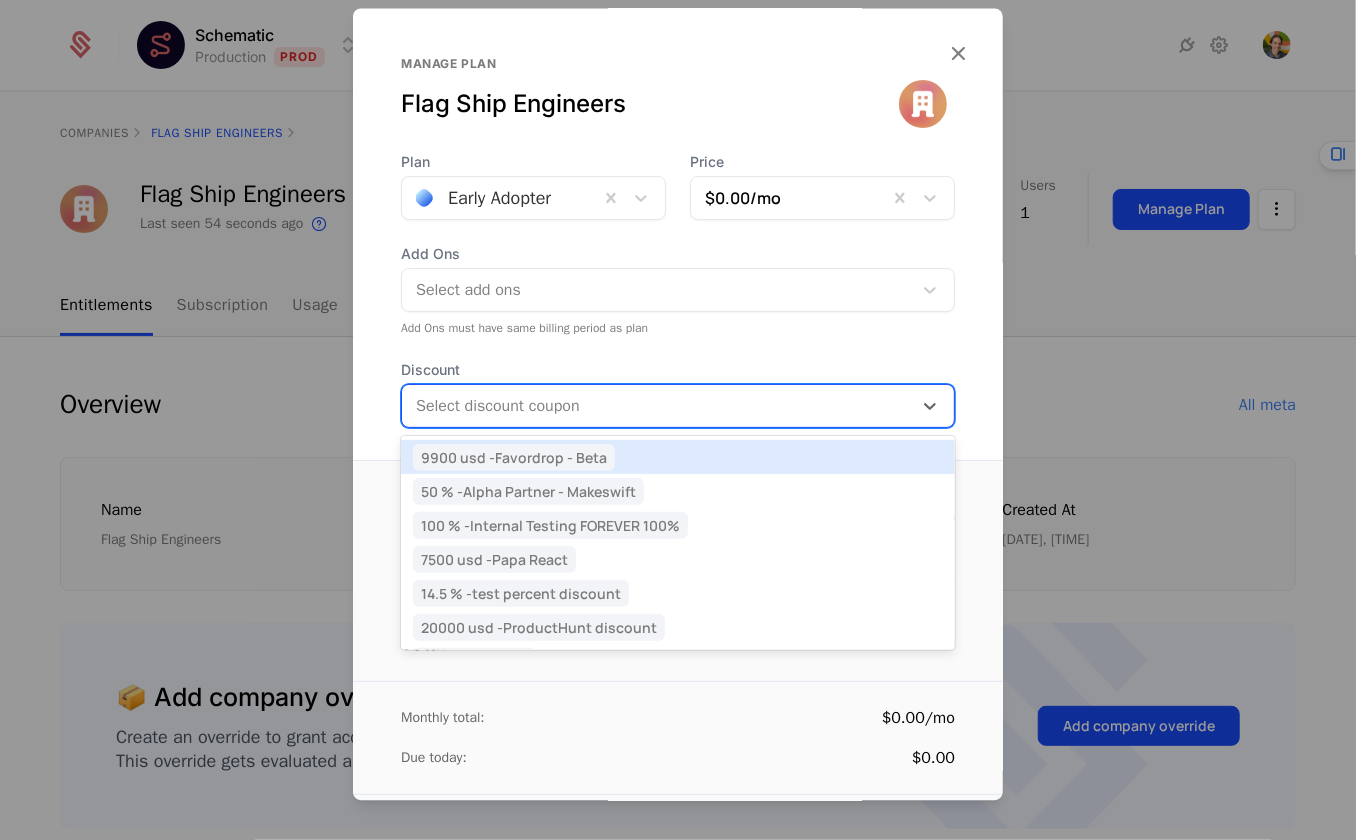 click on "Select discount coupon" at bounding box center [657, 406] 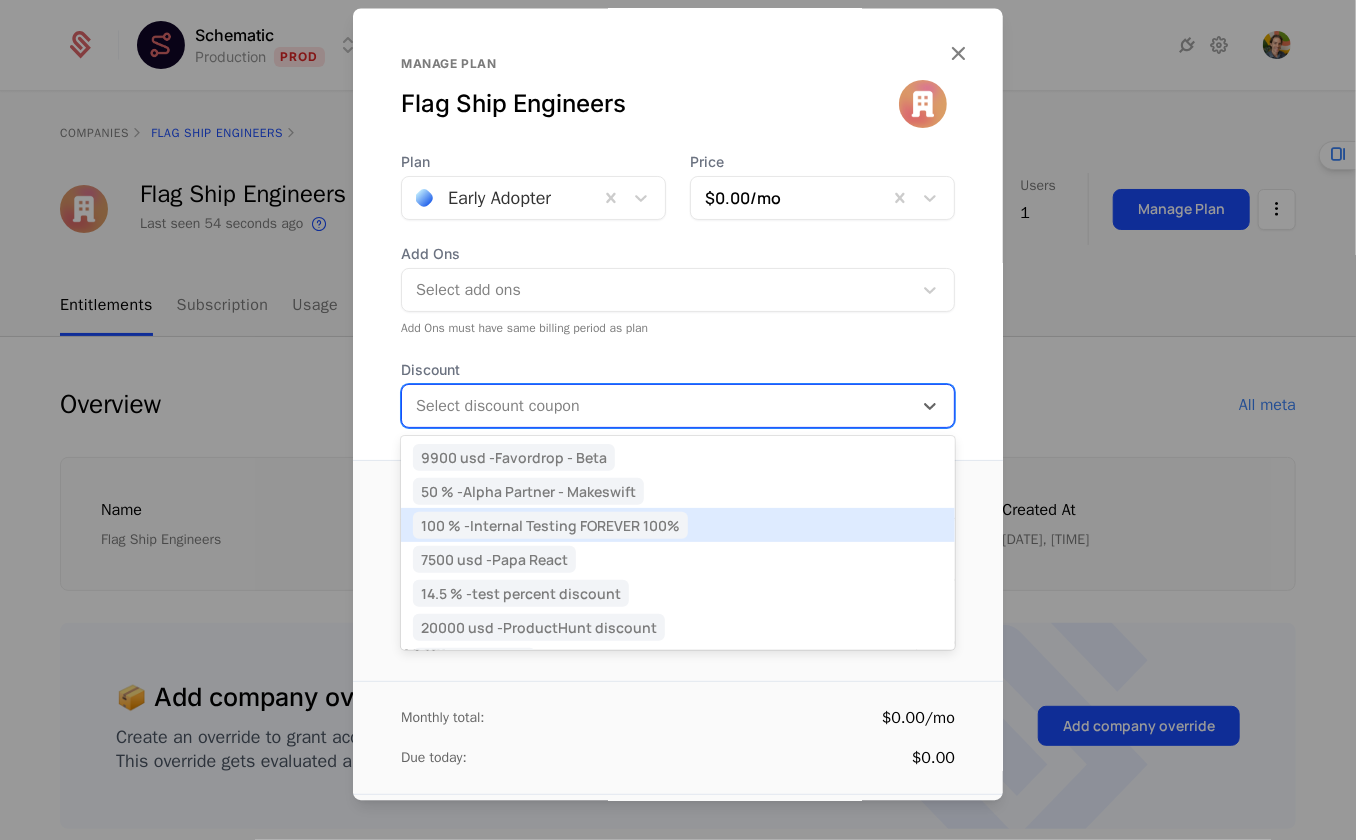 scroll, scrollTop: 31, scrollLeft: 0, axis: vertical 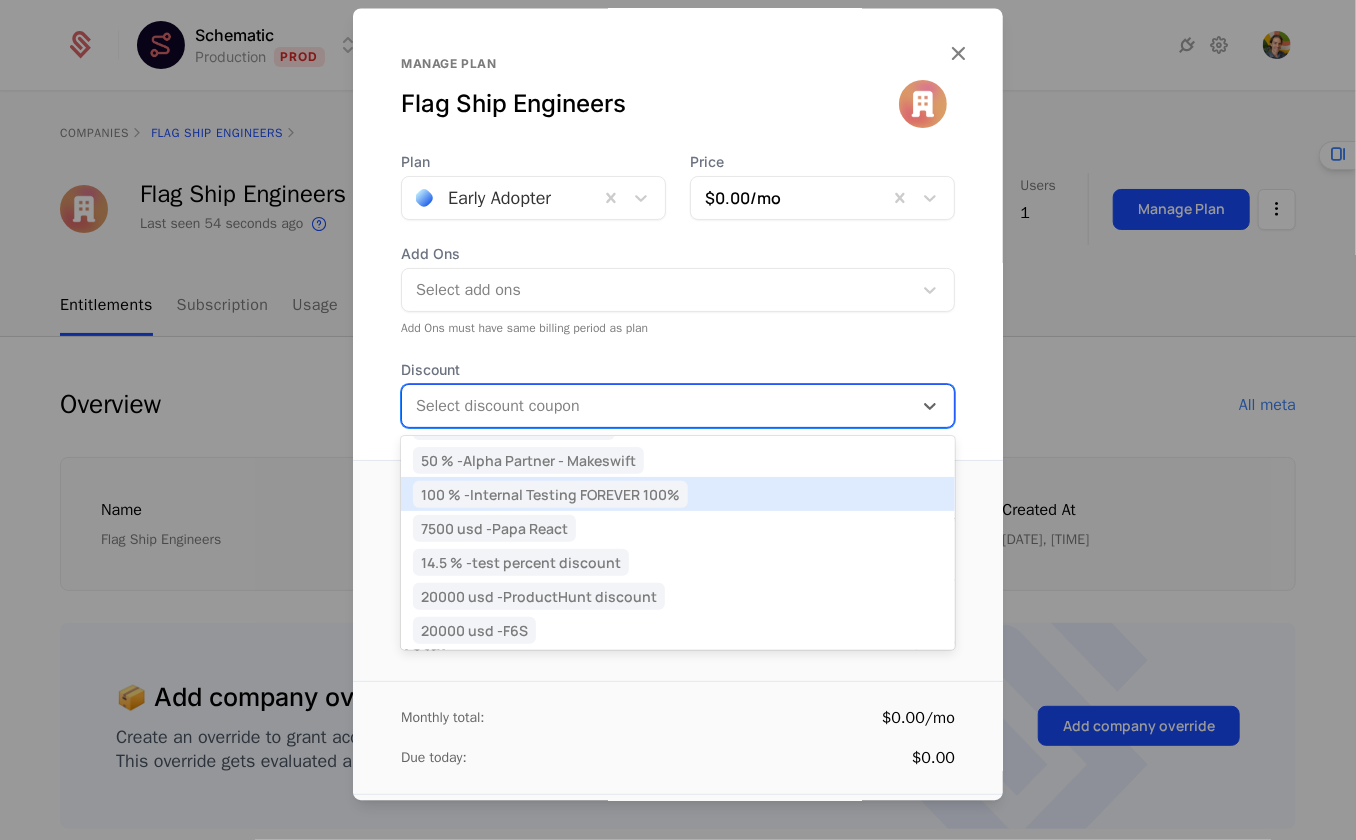 click on "100 %   -  Internal Testing FOREVER 100%" at bounding box center (550, 494) 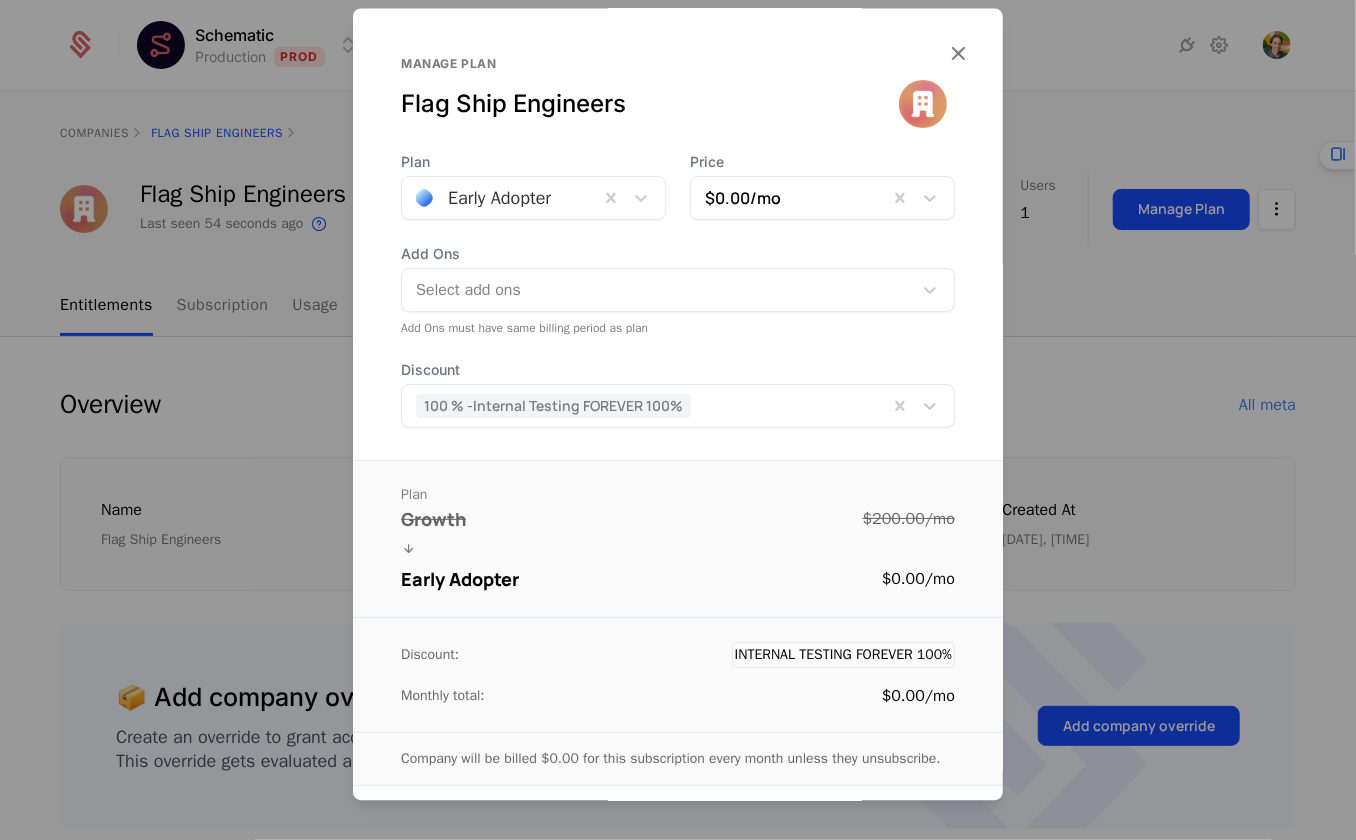 click on "Price $0.00 /mo" at bounding box center [822, 186] 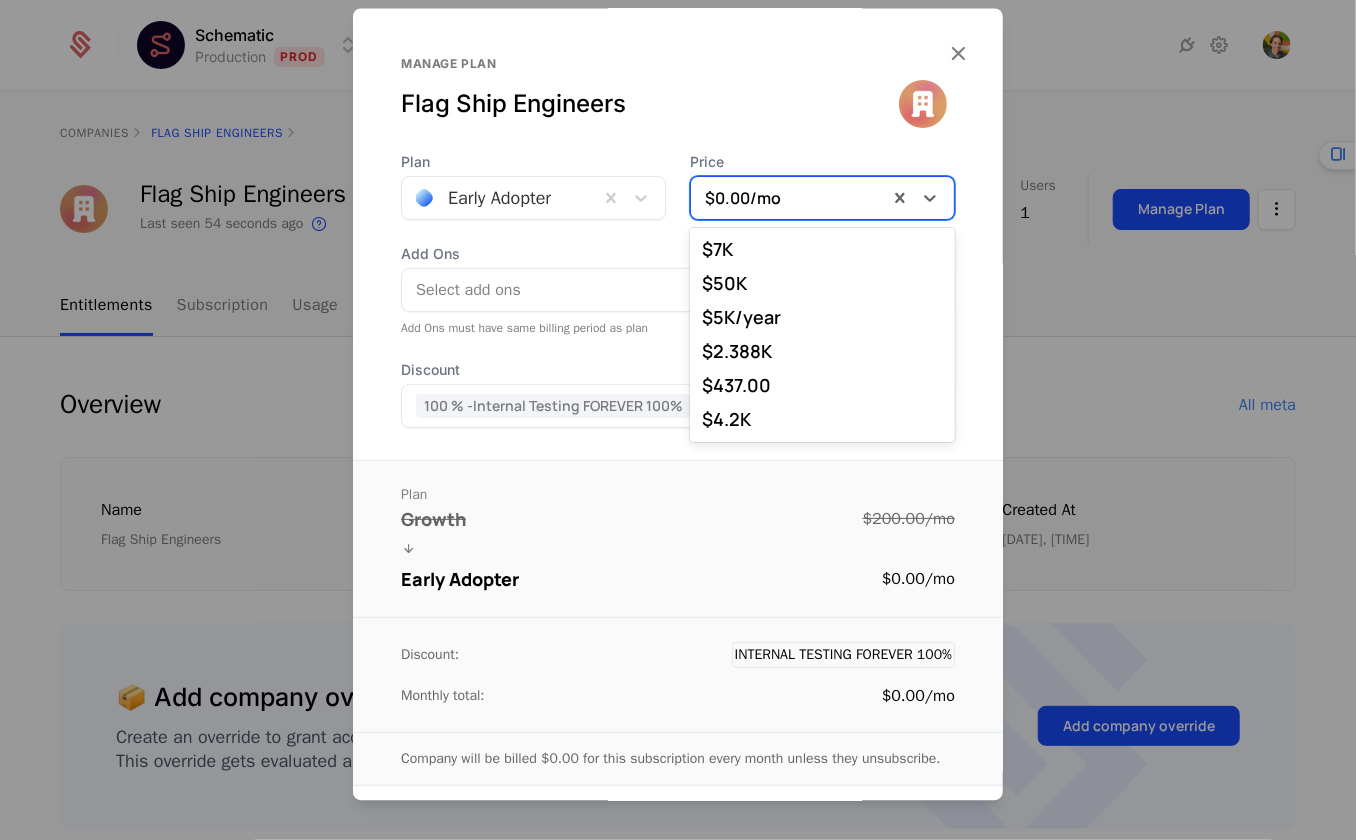 click on "$0.00 /mo" at bounding box center (789, 198) 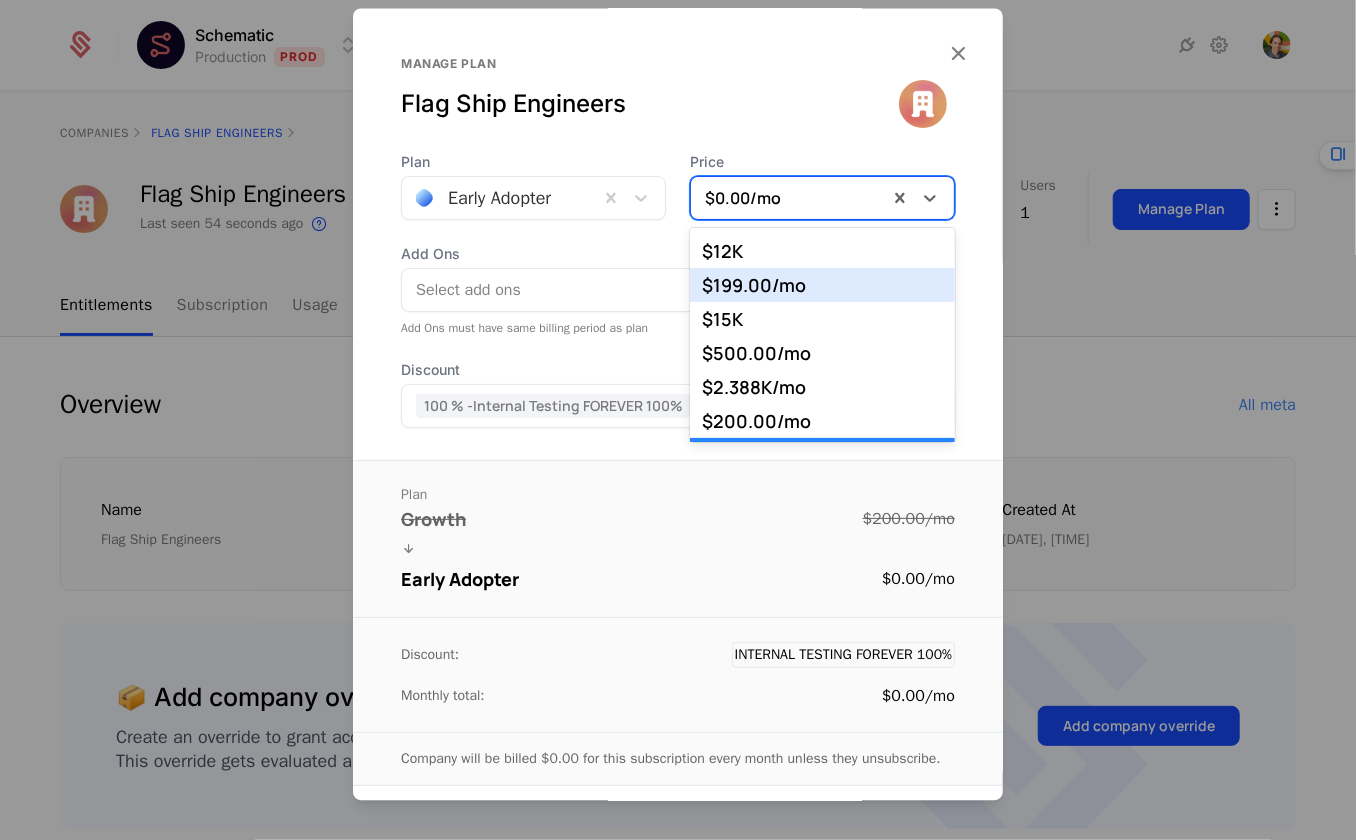 scroll, scrollTop: 337, scrollLeft: 0, axis: vertical 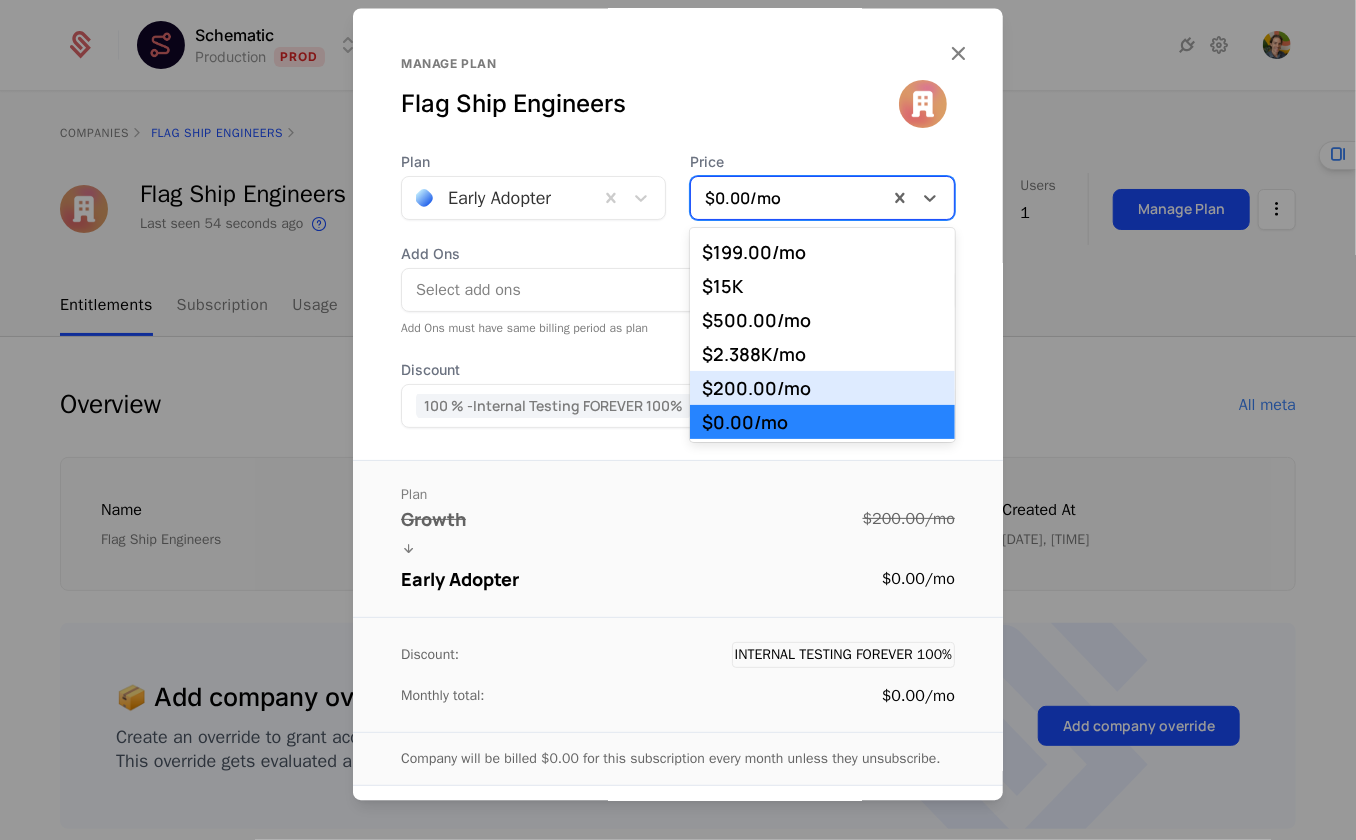 click on "$200.00 /mo" at bounding box center [822, 388] 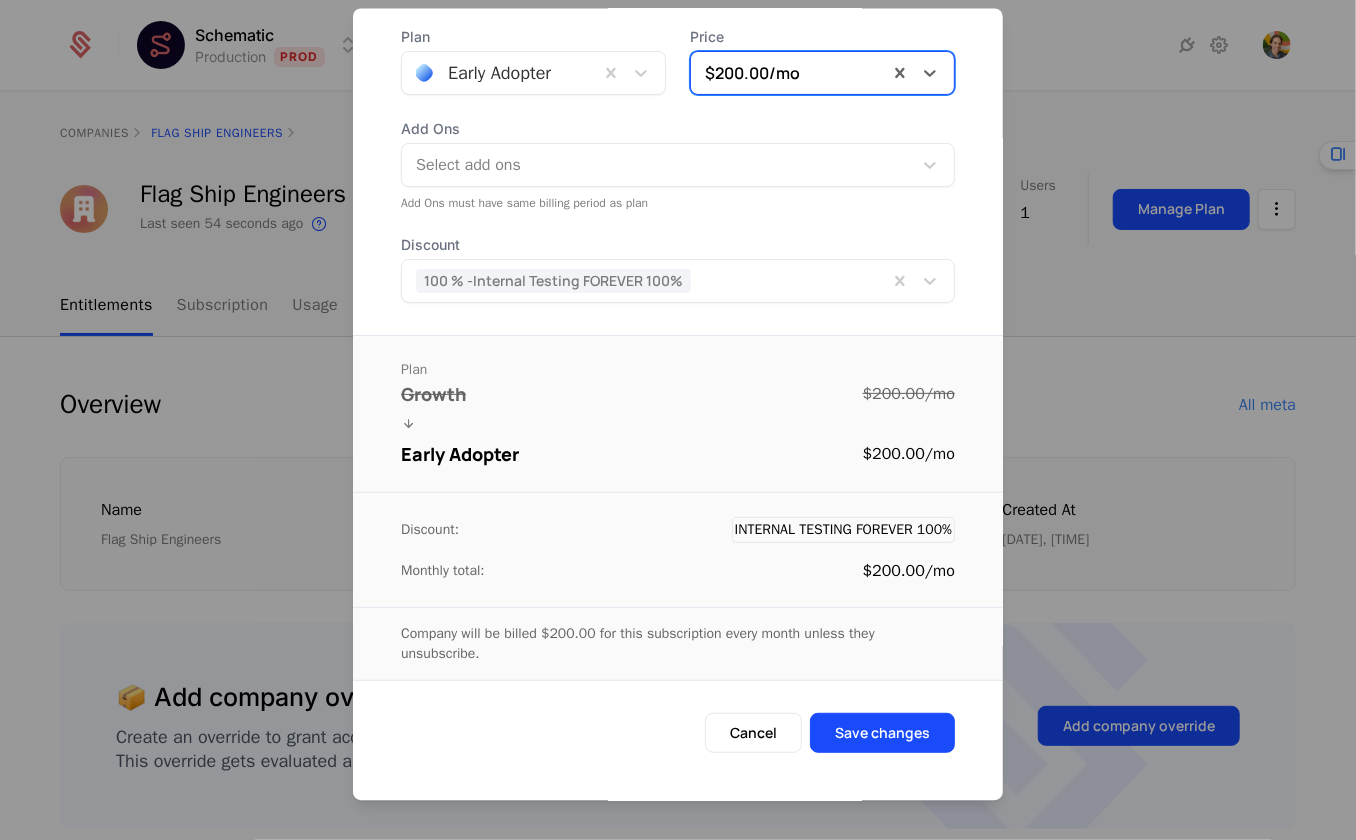 scroll, scrollTop: 207, scrollLeft: 0, axis: vertical 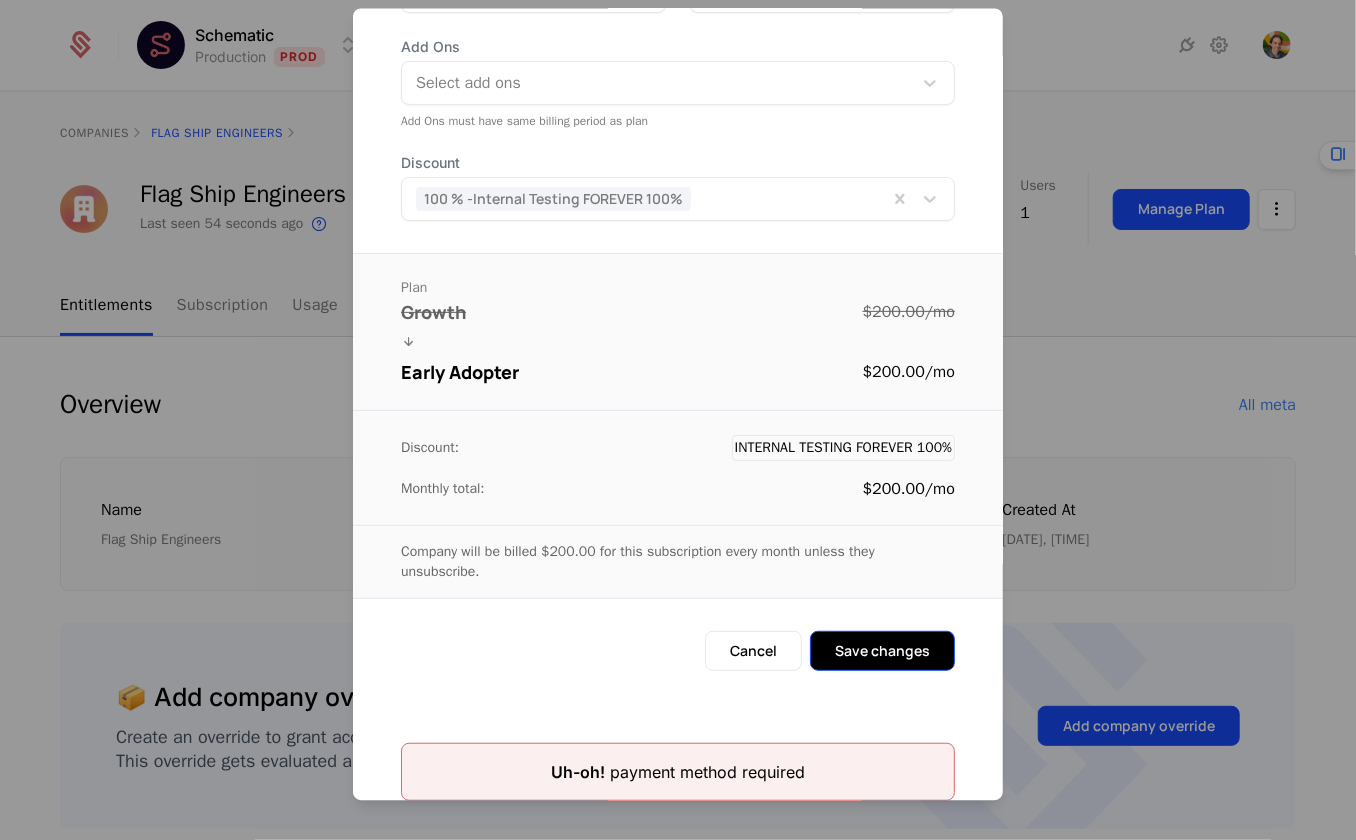 click on "Save changes" at bounding box center (882, 651) 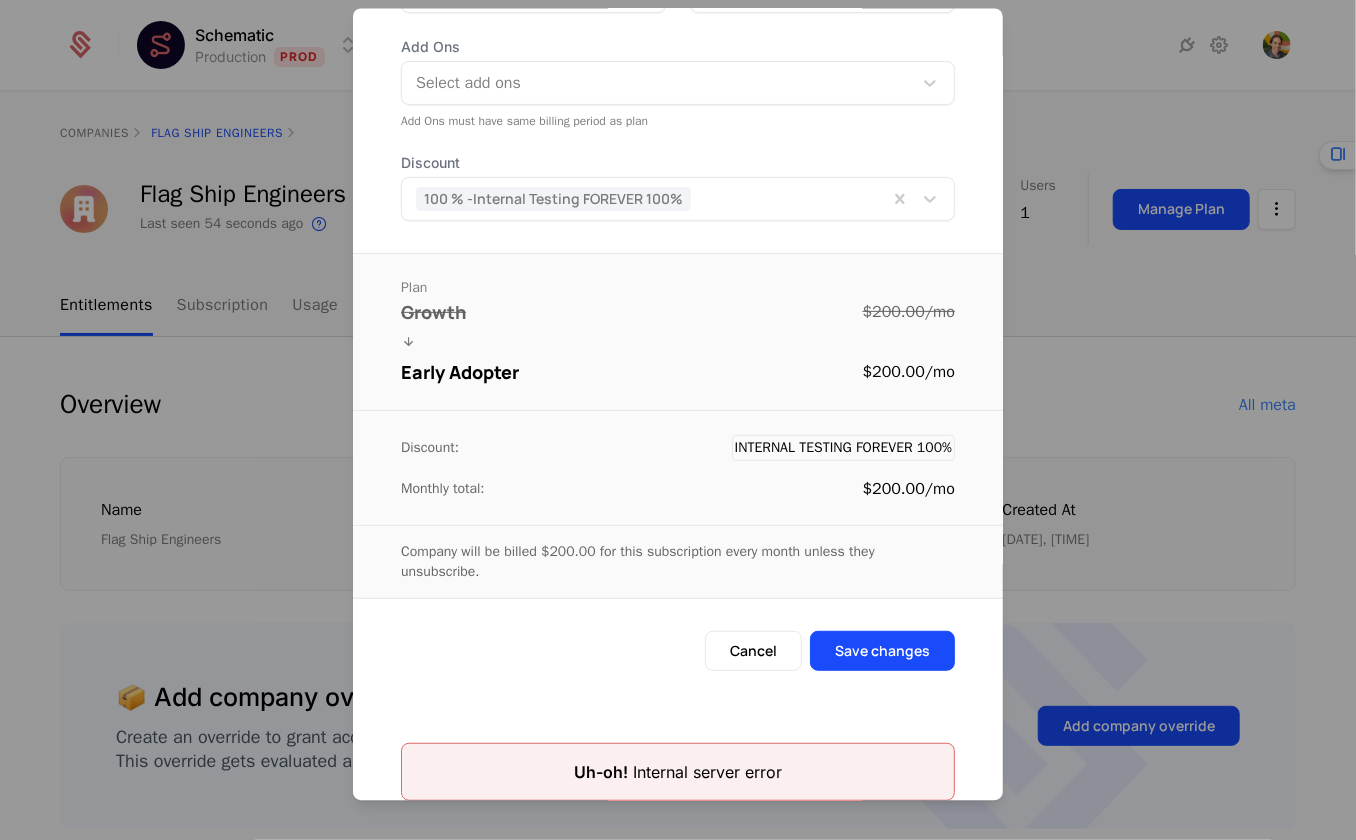 click on "Discount: INTERNAL TESTING FOREVER 100% Monthly   total: $200.00 / mo" at bounding box center [678, 467] 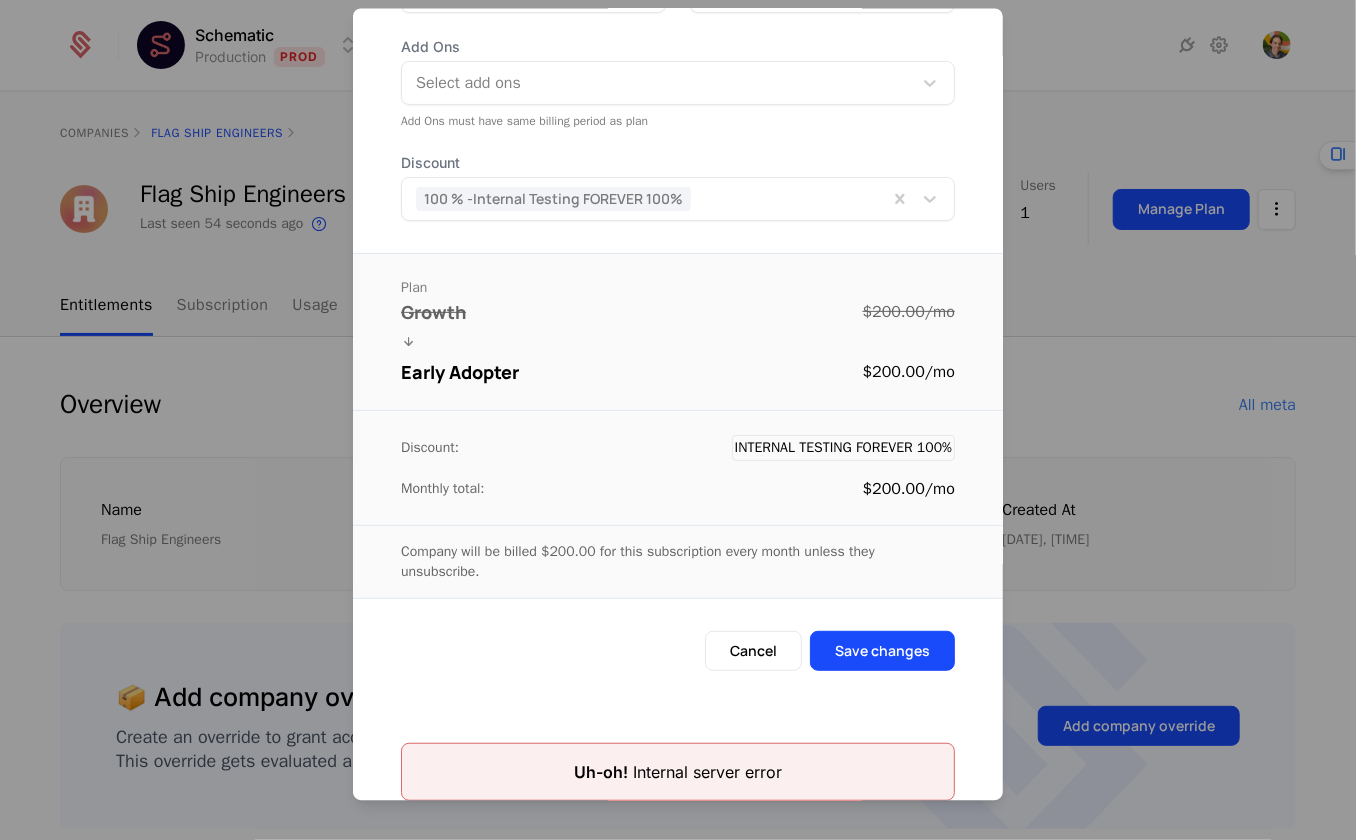 click on "Discount: INTERNAL TESTING FOREVER 100% Monthly   total: $200.00 / mo" at bounding box center (678, 467) 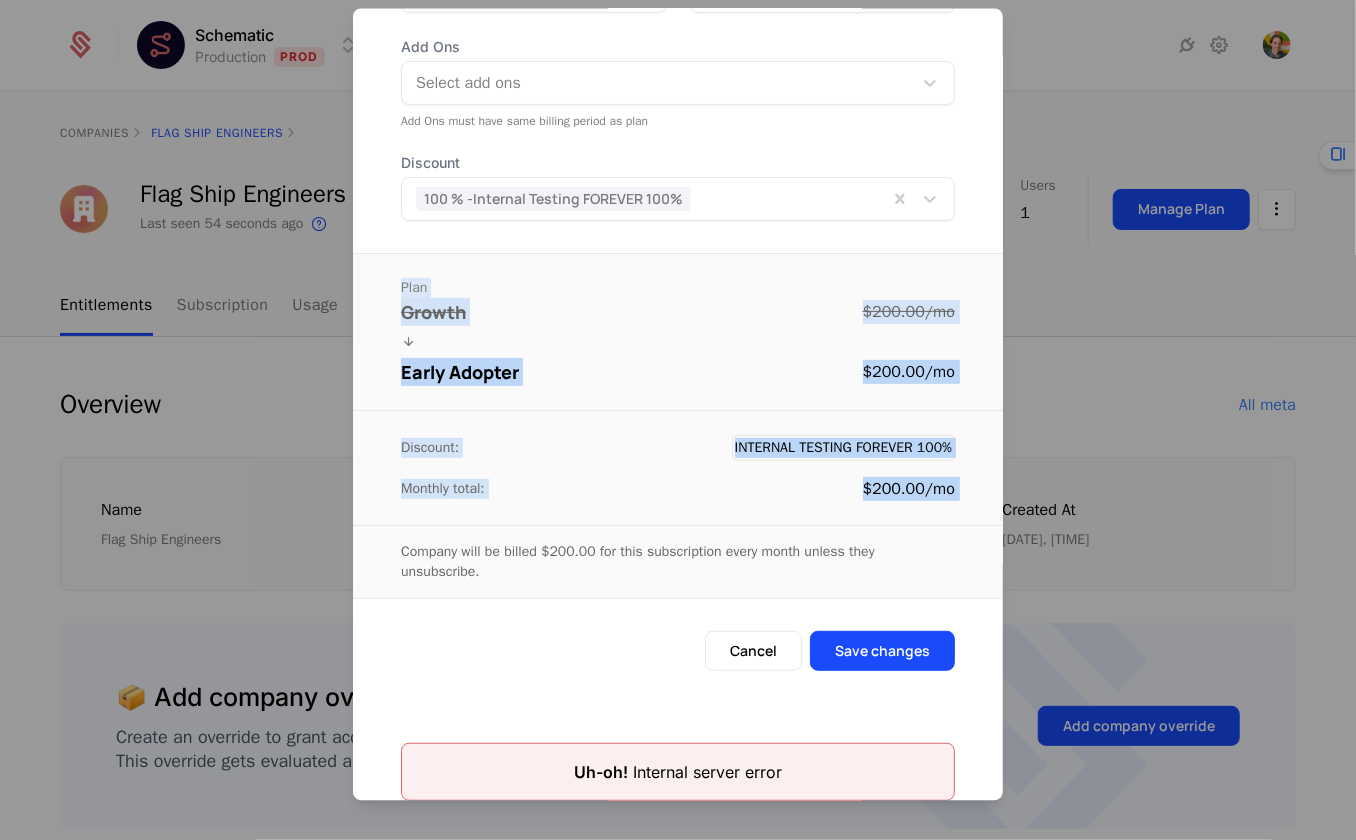 drag, startPoint x: 903, startPoint y: 511, endPoint x: 781, endPoint y: 287, distance: 255.06862 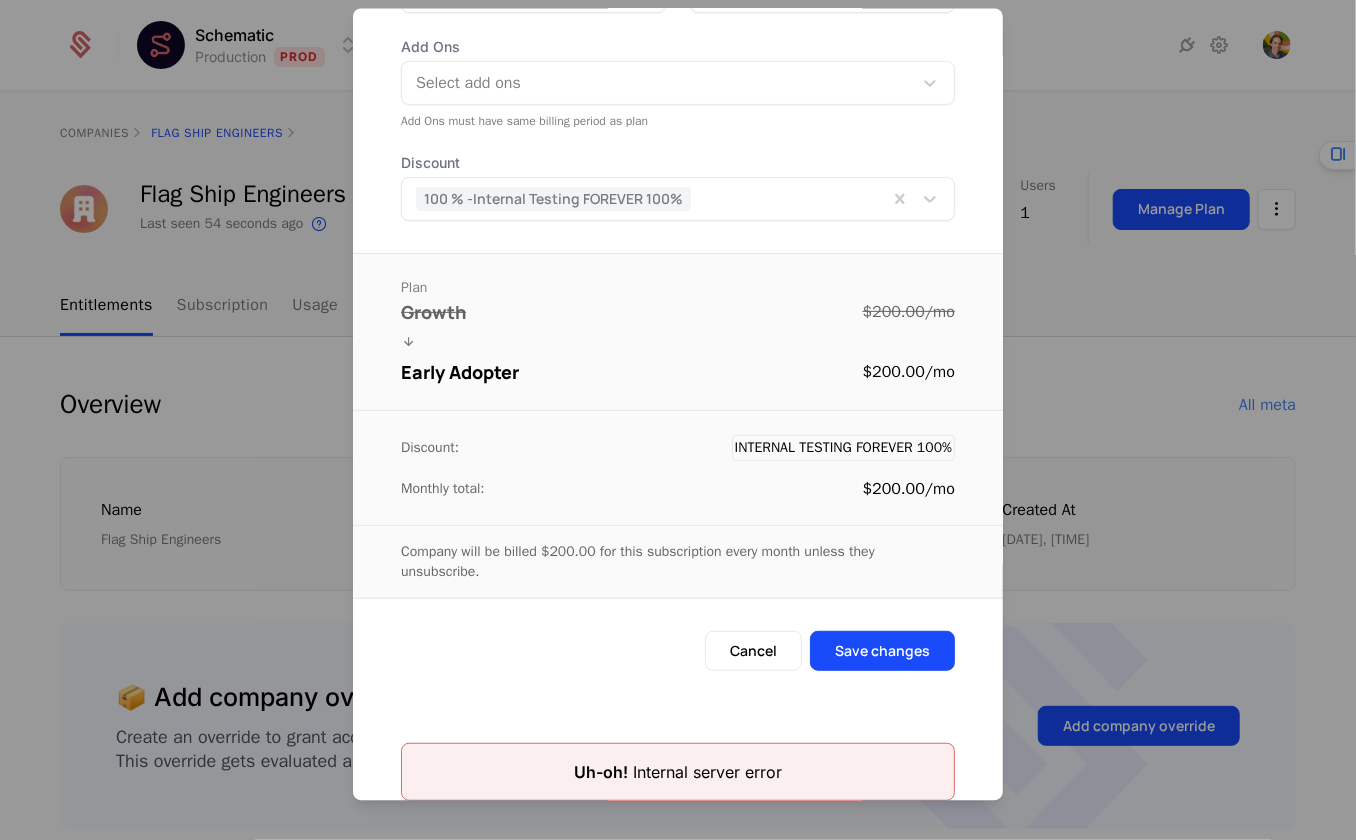 click at bounding box center (678, 420) 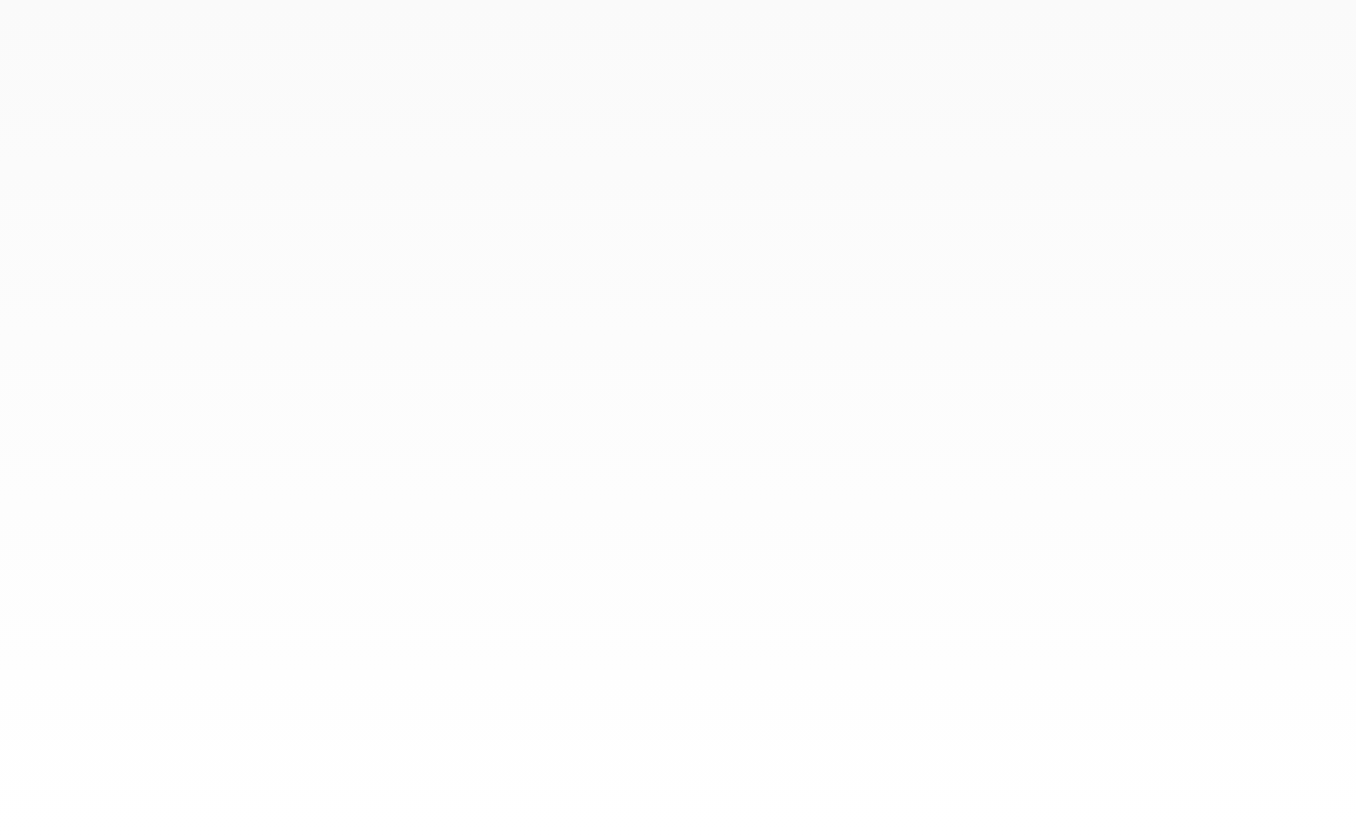 scroll, scrollTop: 0, scrollLeft: 0, axis: both 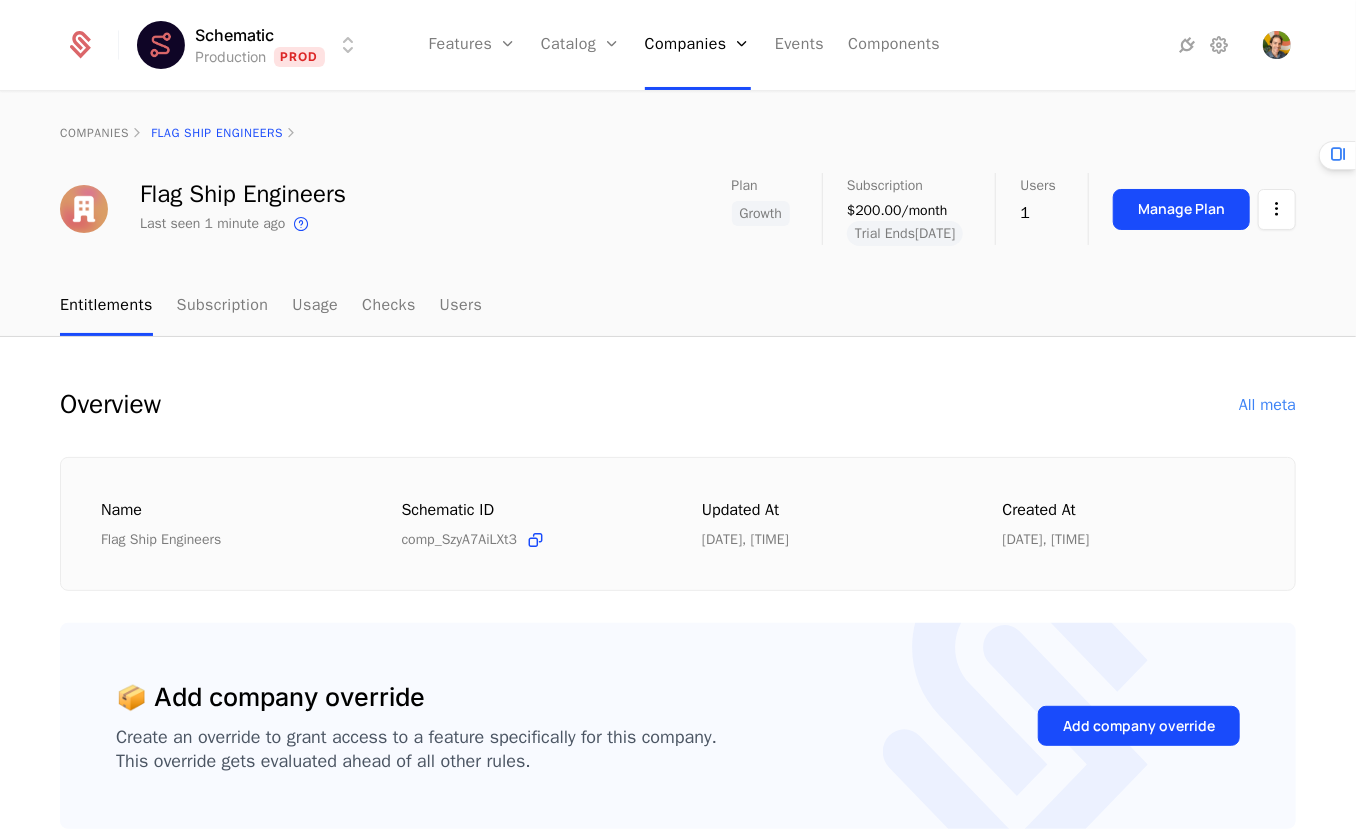 drag, startPoint x: 845, startPoint y: 232, endPoint x: 948, endPoint y: 242, distance: 103.4843 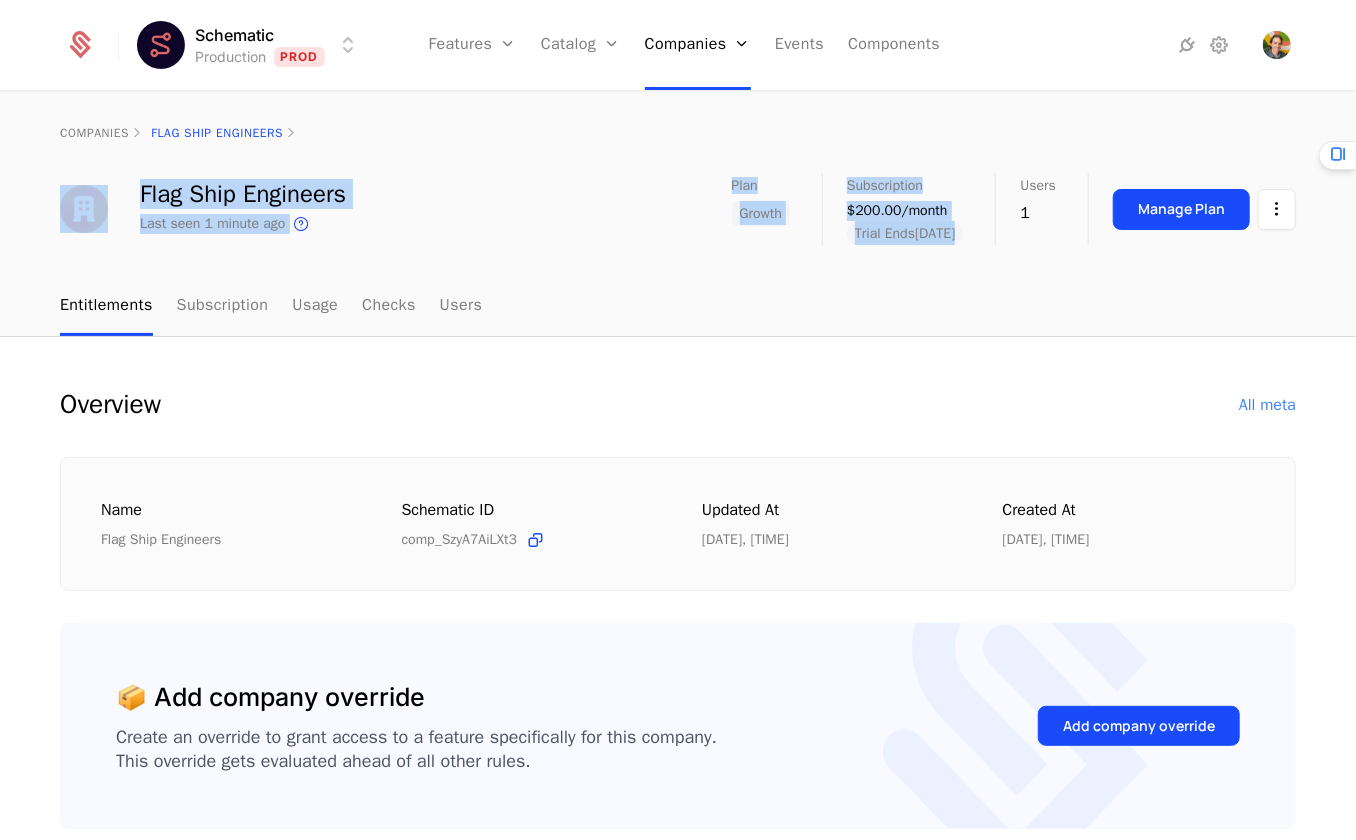 drag, startPoint x: 948, startPoint y: 242, endPoint x: 803, endPoint y: 164, distance: 164.64812 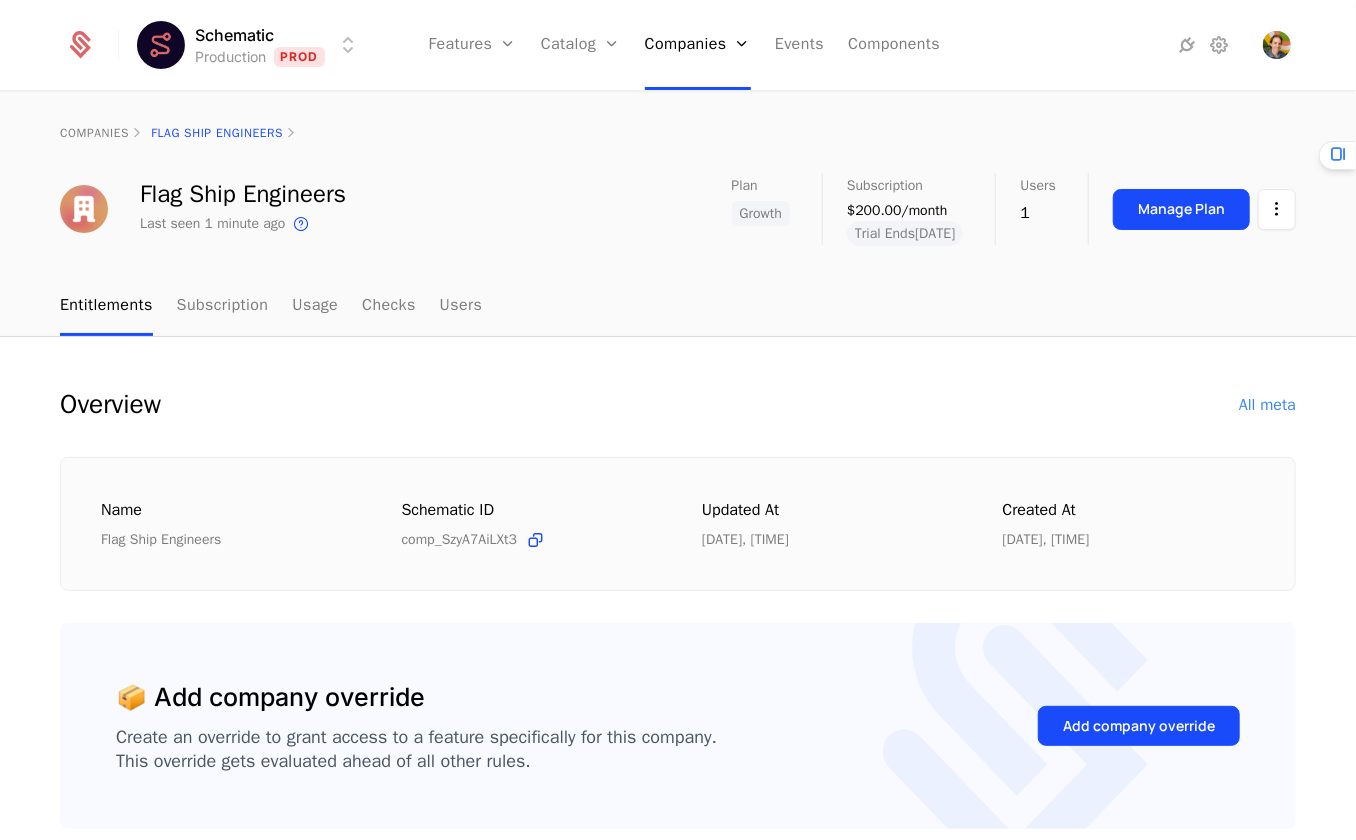 click on "Overview All meta Name Flag Ship Engineers Schematic ID comp_SzyA7AiLXt3 Updated at 7/16/25, 11:34 AM Created at 7/16/25, 11:34 AM 📦 Add company override Create an override to grant access to a feature specifically for this company.  This override gets evaluated ahead of all other rules. Add company override 1 Plan Name Last edited Growth plan_weSpSMpfq6 Trial Ends  7/30/2025   5/20/25, 11:44 PM 23 Features Feature Entitlement plan Usage Clerk Integration feat_5YeK9wxxFfC On Growth Companies feat_ZLYBpkWcB4u ∞ Companies No Limit Growth 0 / ∞ Company Overrides feat_ebMP6GTUiMN 20 Company Overrides Numerical limit Growth 0 / 20 Components feat_PiR91bwwUMs ∞ Components No Limit Growth 0 / ∞ Custom Plan feat_AnoEkqANTtE On Growth 0   events in last 60 Environments feat_UsqRTEnheaW ∞ Environments No Limit Growth 0 / ∞ Event Based Features feat_9Lb1YRfqD2x On Growth Events feat_NDSvkYJHZeV 10000000 Events/mo Resets 7/30/2025, 3:34 PM UTC, Numerical limit Growth 0 / 10000000 Features feat_C4xrNVEPyoK" at bounding box center (678, 1287) 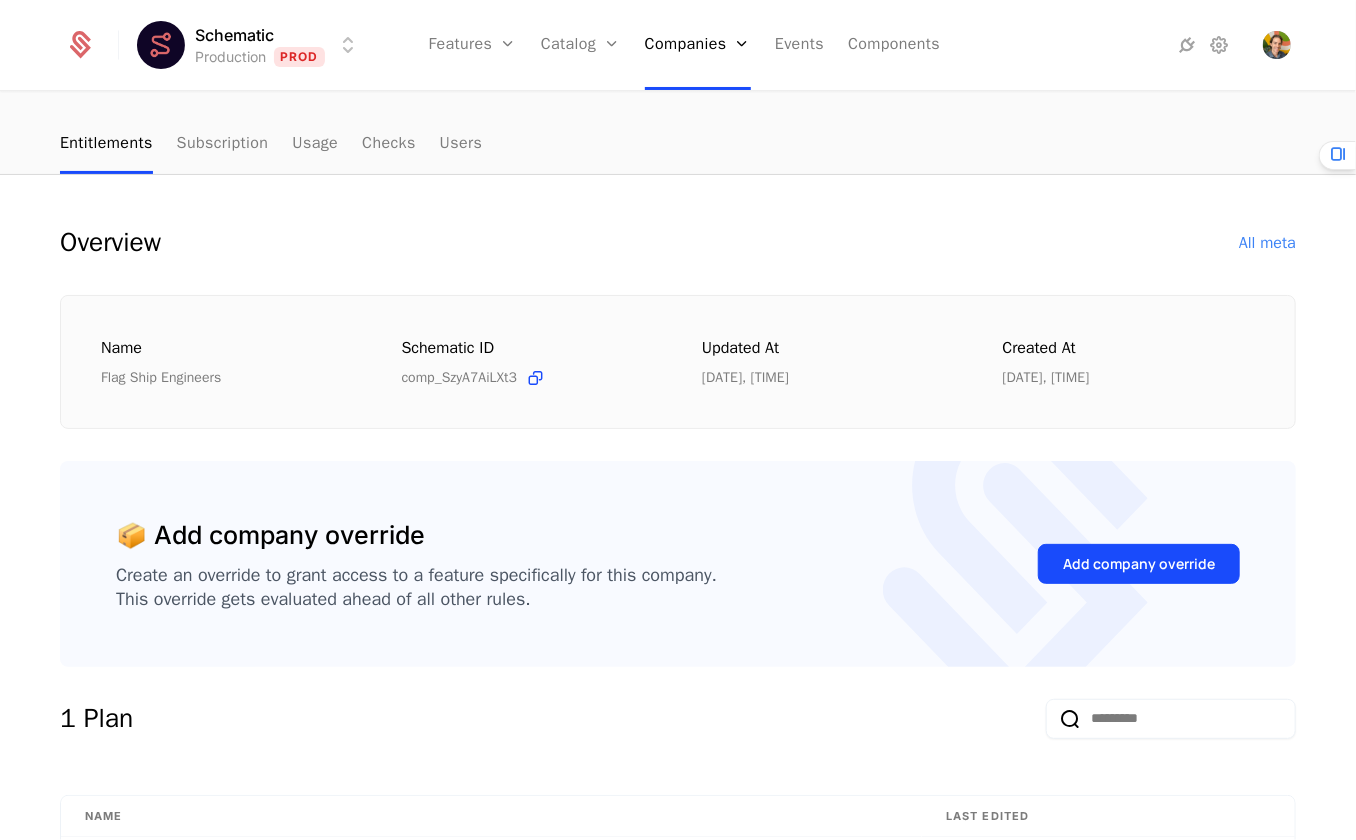 scroll, scrollTop: 272, scrollLeft: 0, axis: vertical 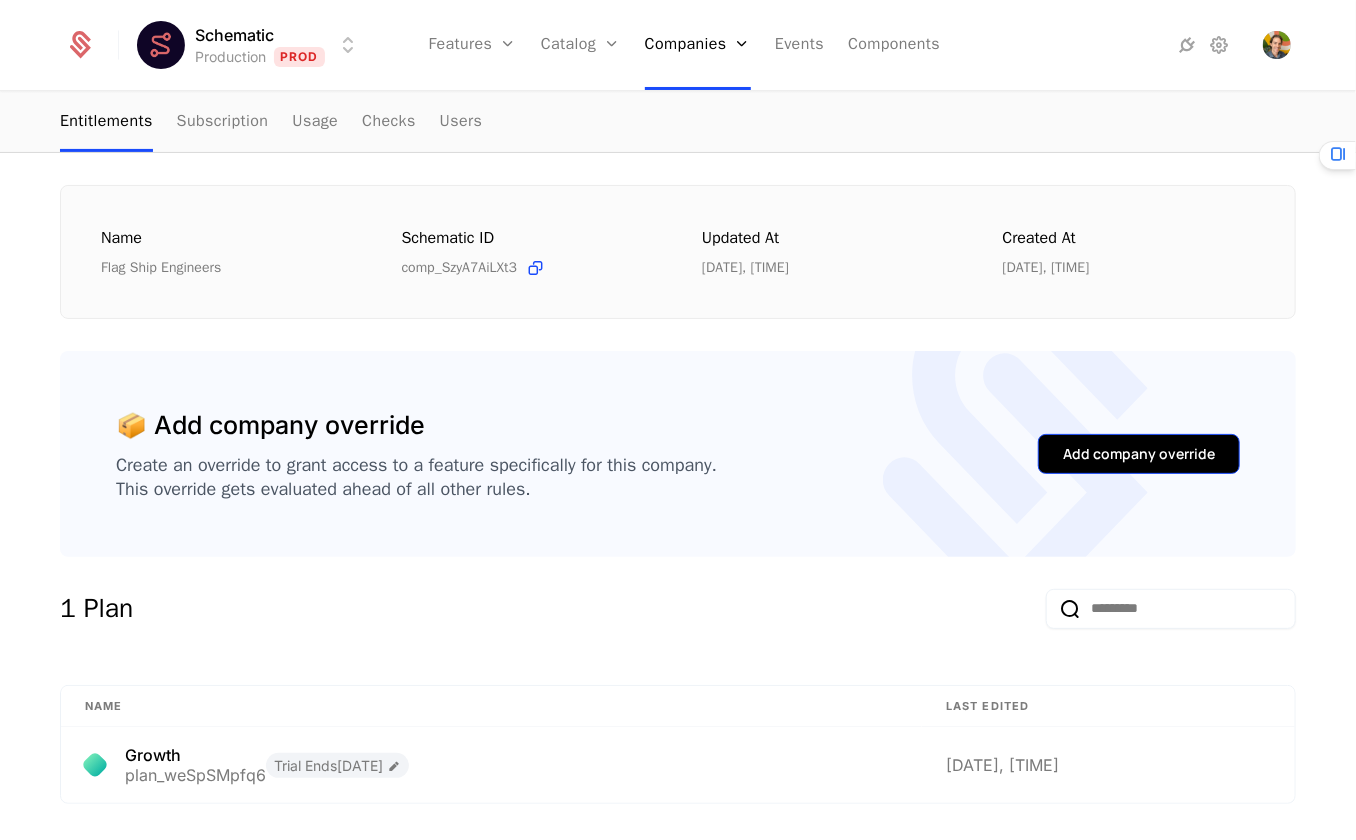click on "Add company override" at bounding box center [1139, 454] 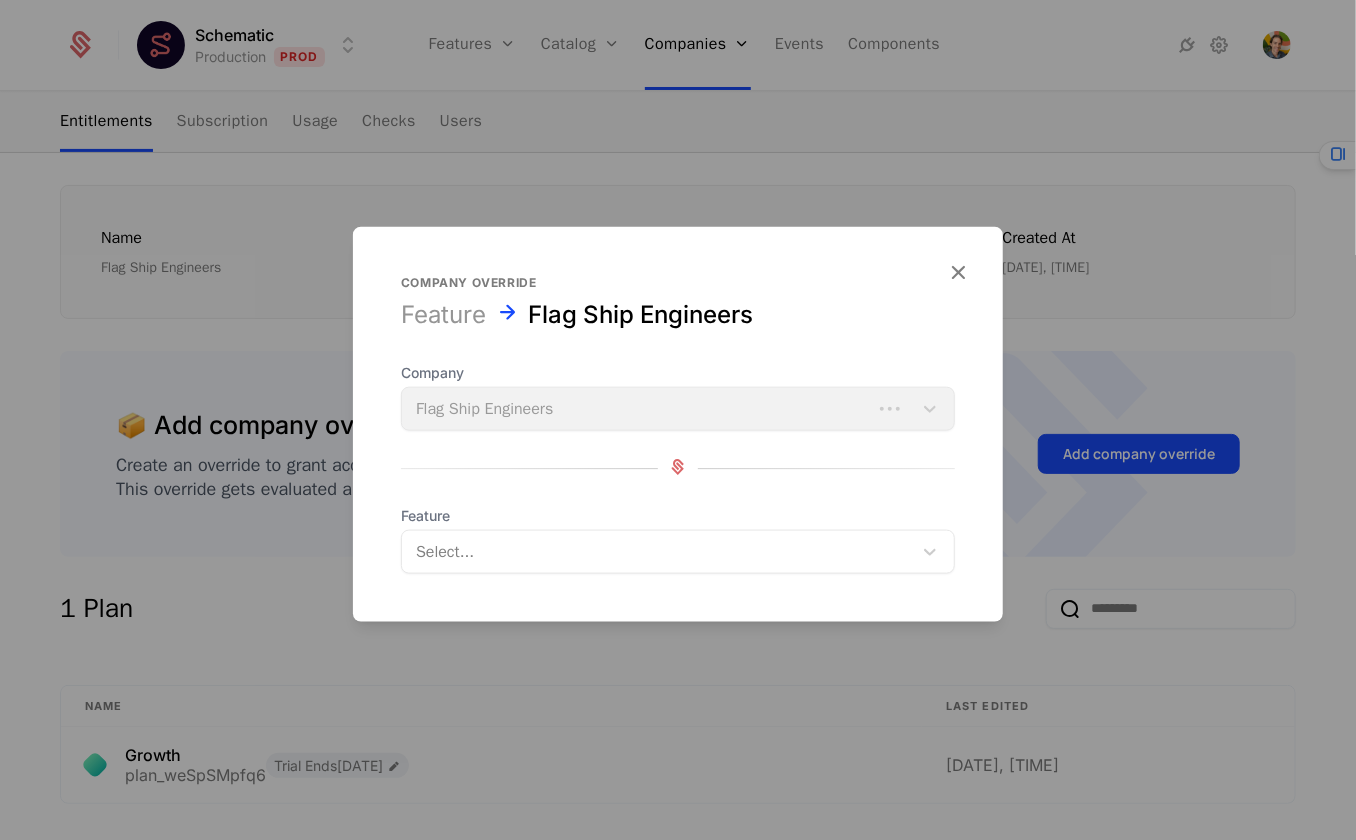 click on "Company override Feature Flag Ship Engineers Company Flag Ship Engineers Feature Select..." at bounding box center (678, 424) 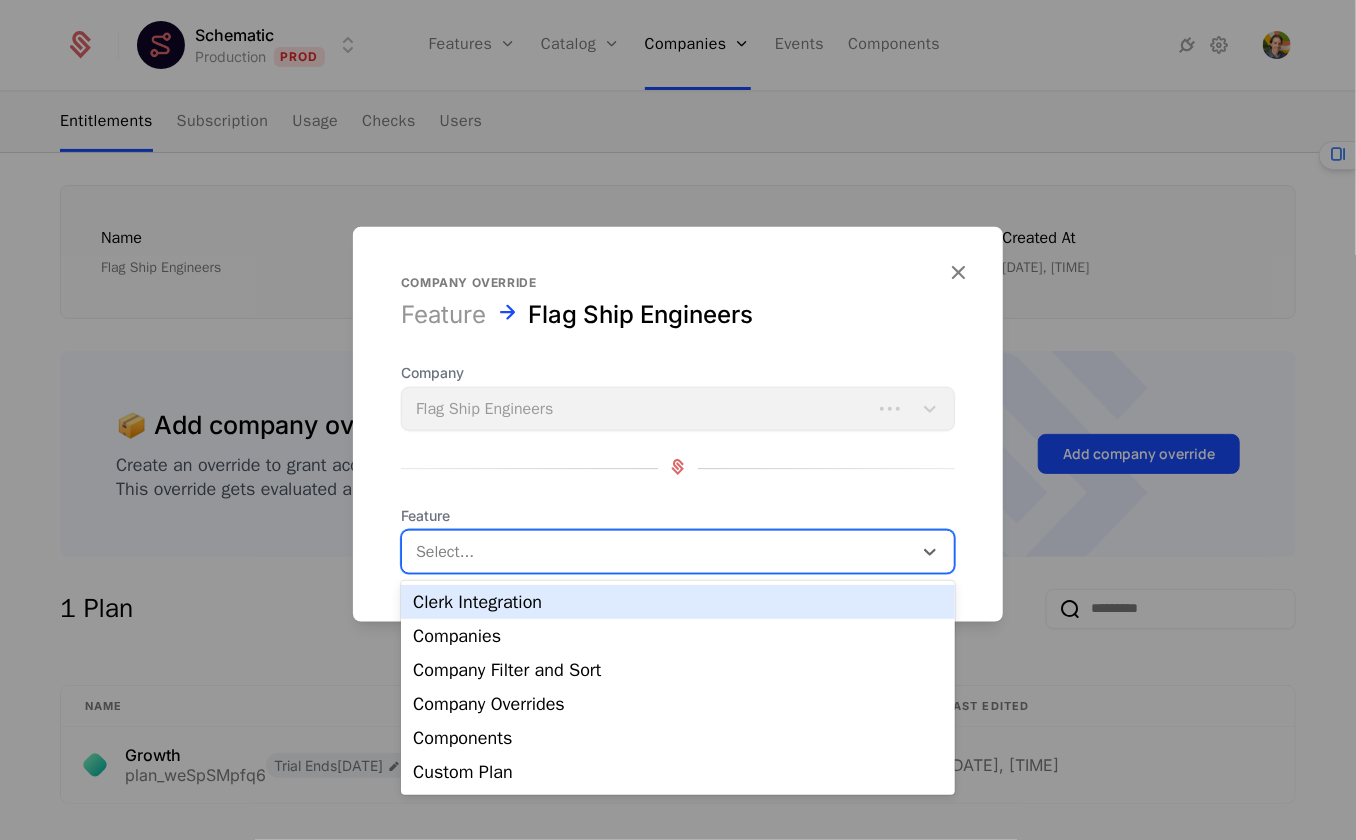 click at bounding box center [657, 552] 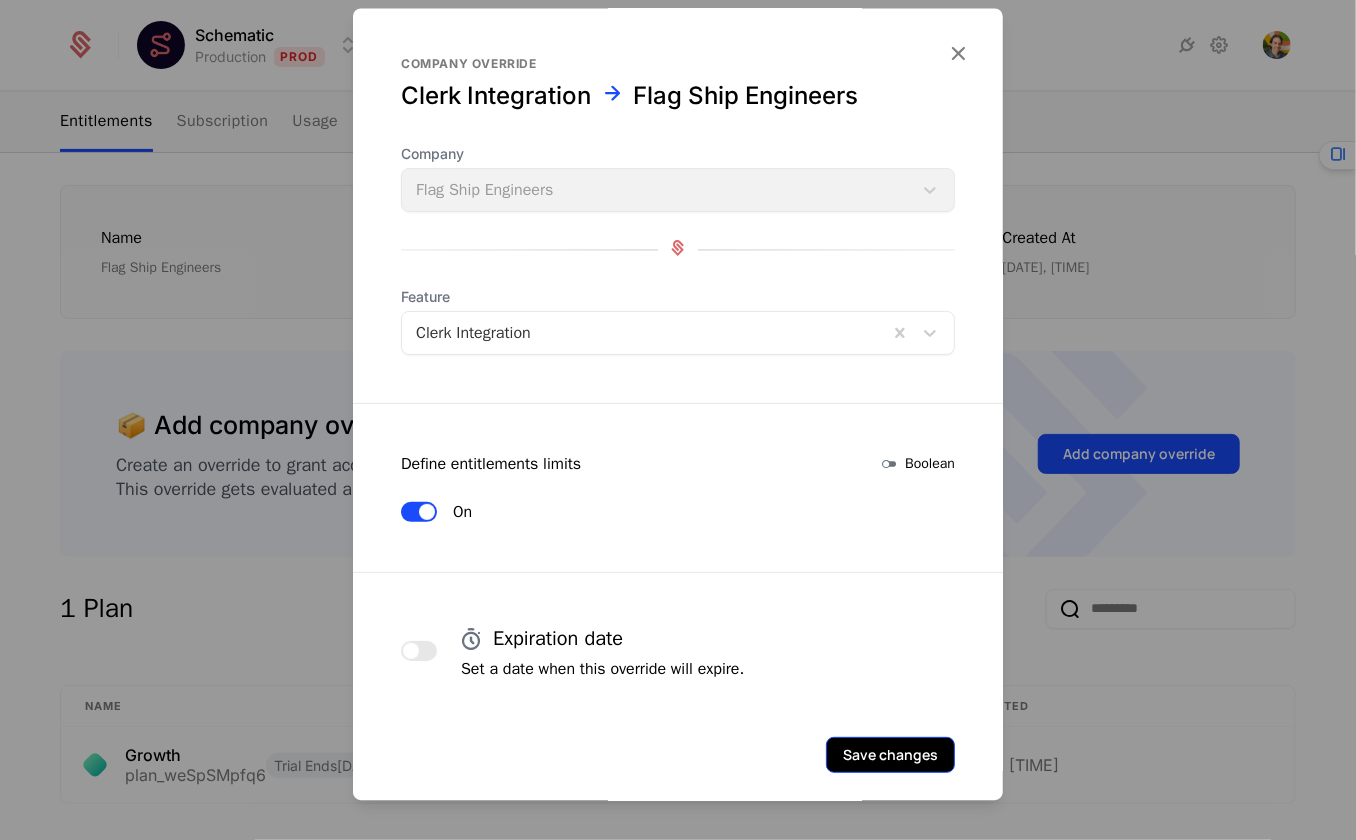 click on "Save changes" at bounding box center (890, 755) 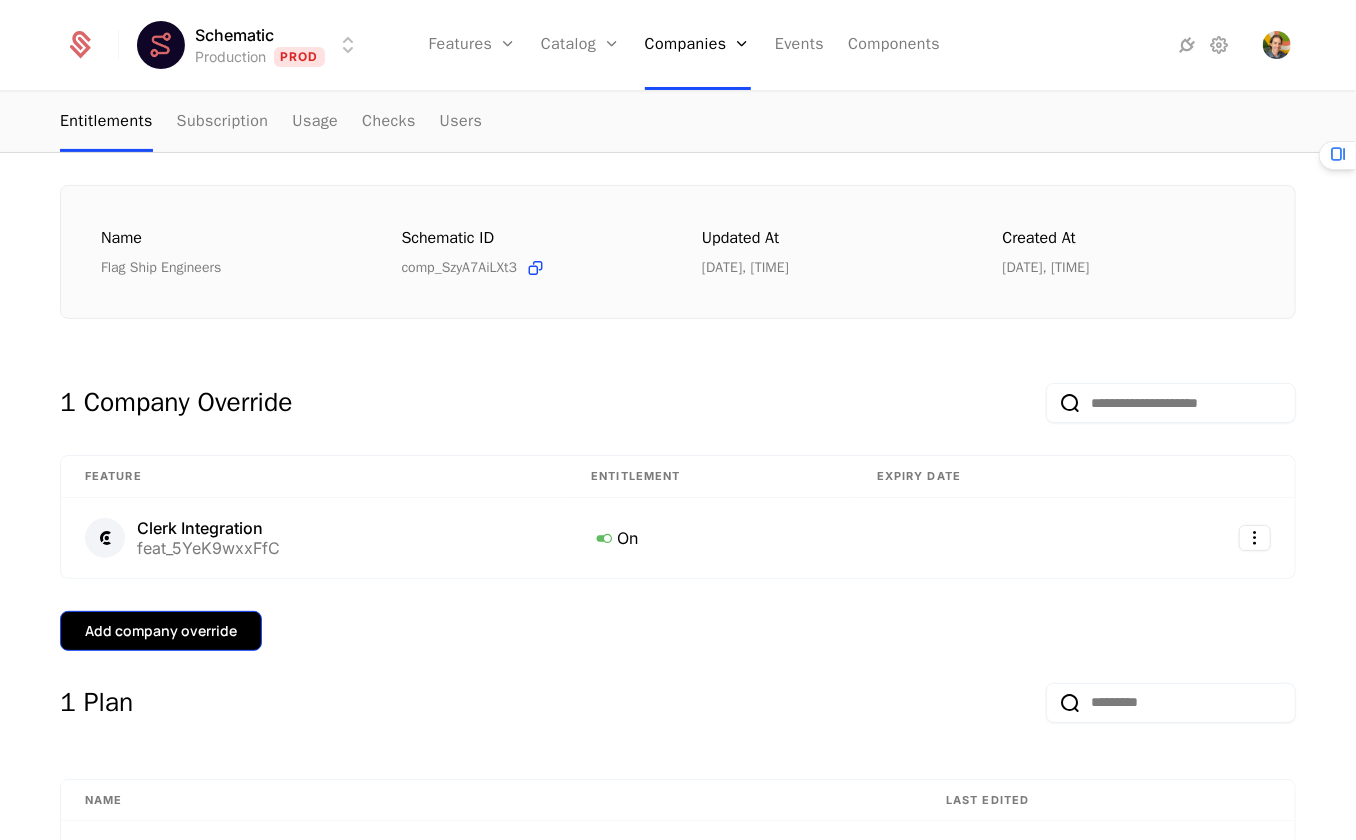 click on "Add company override" at bounding box center (161, 631) 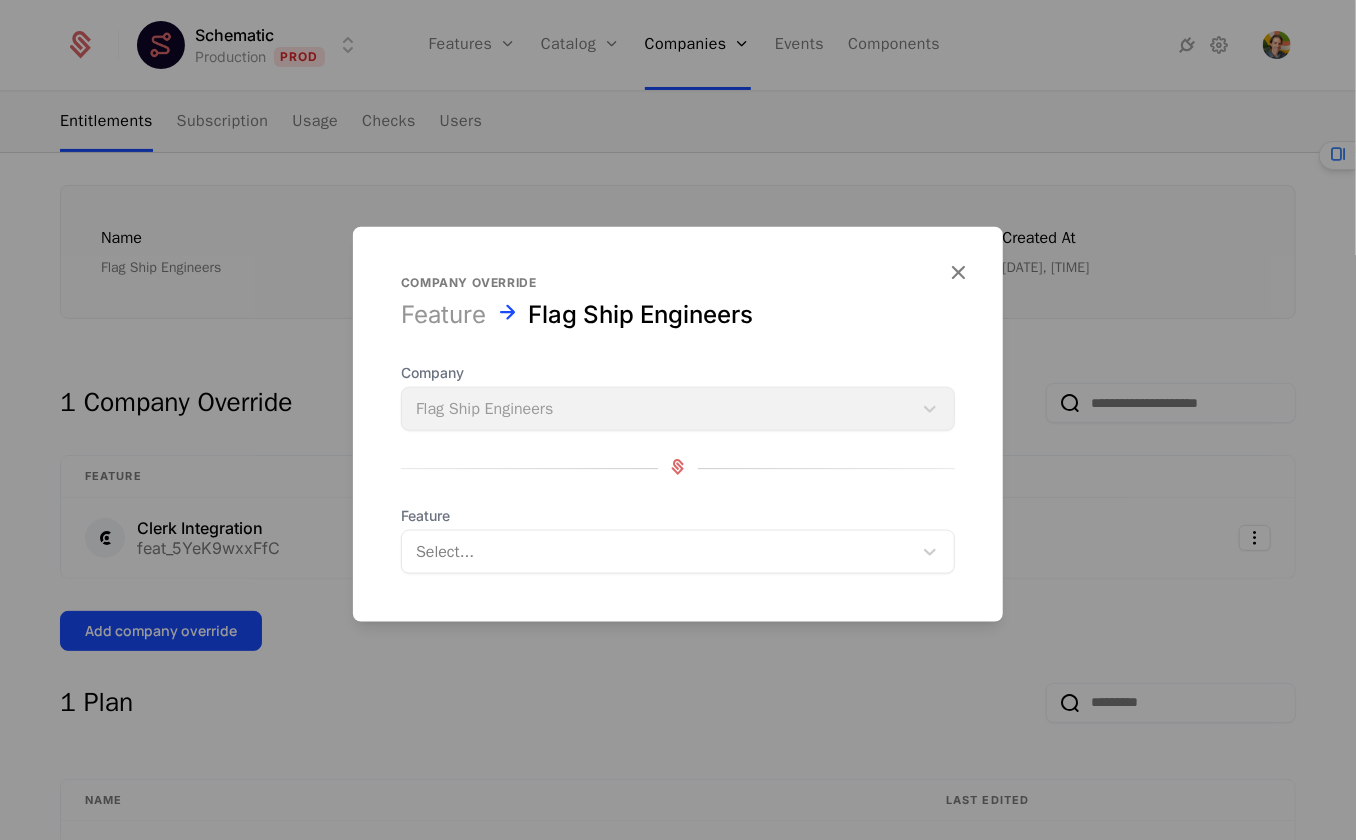 click at bounding box center (657, 552) 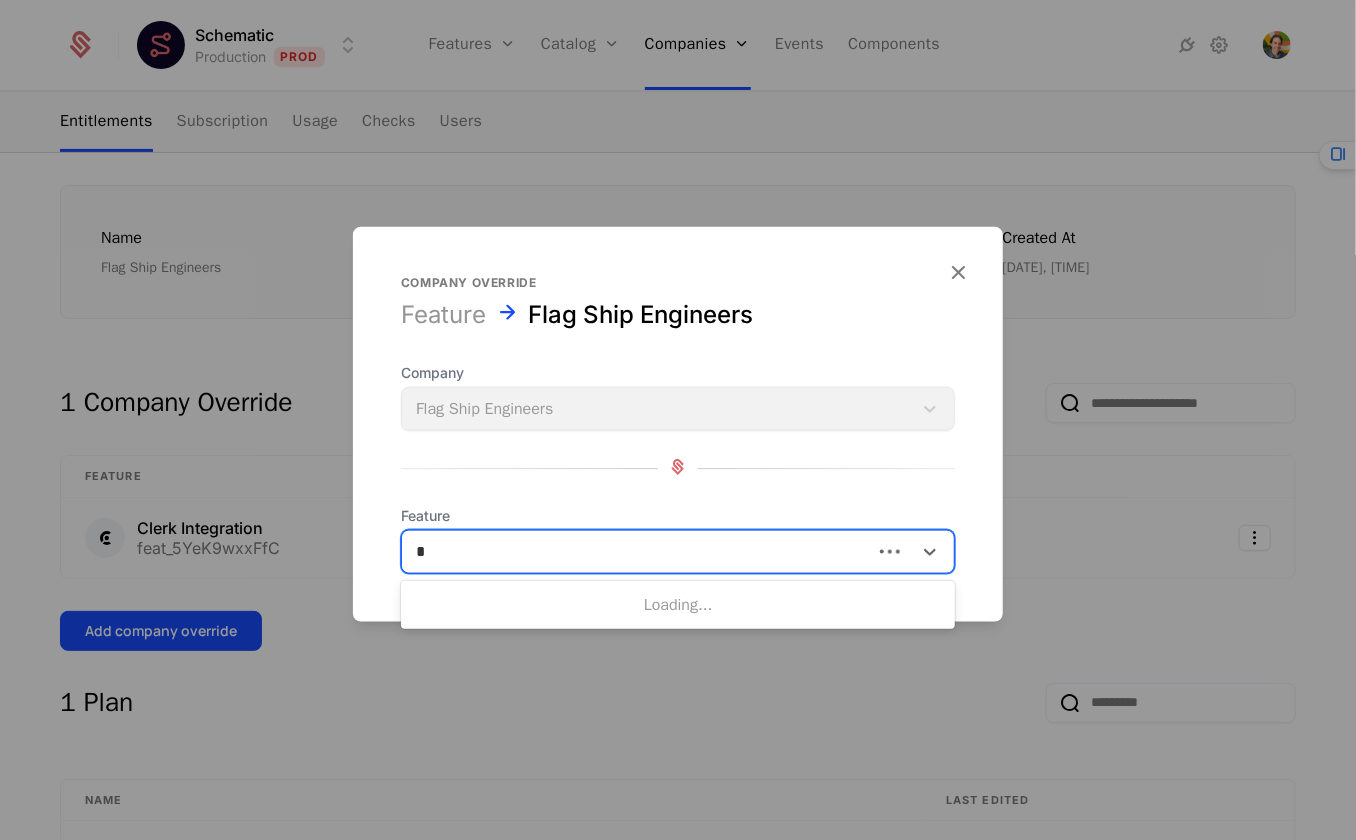 scroll, scrollTop: 0, scrollLeft: 0, axis: both 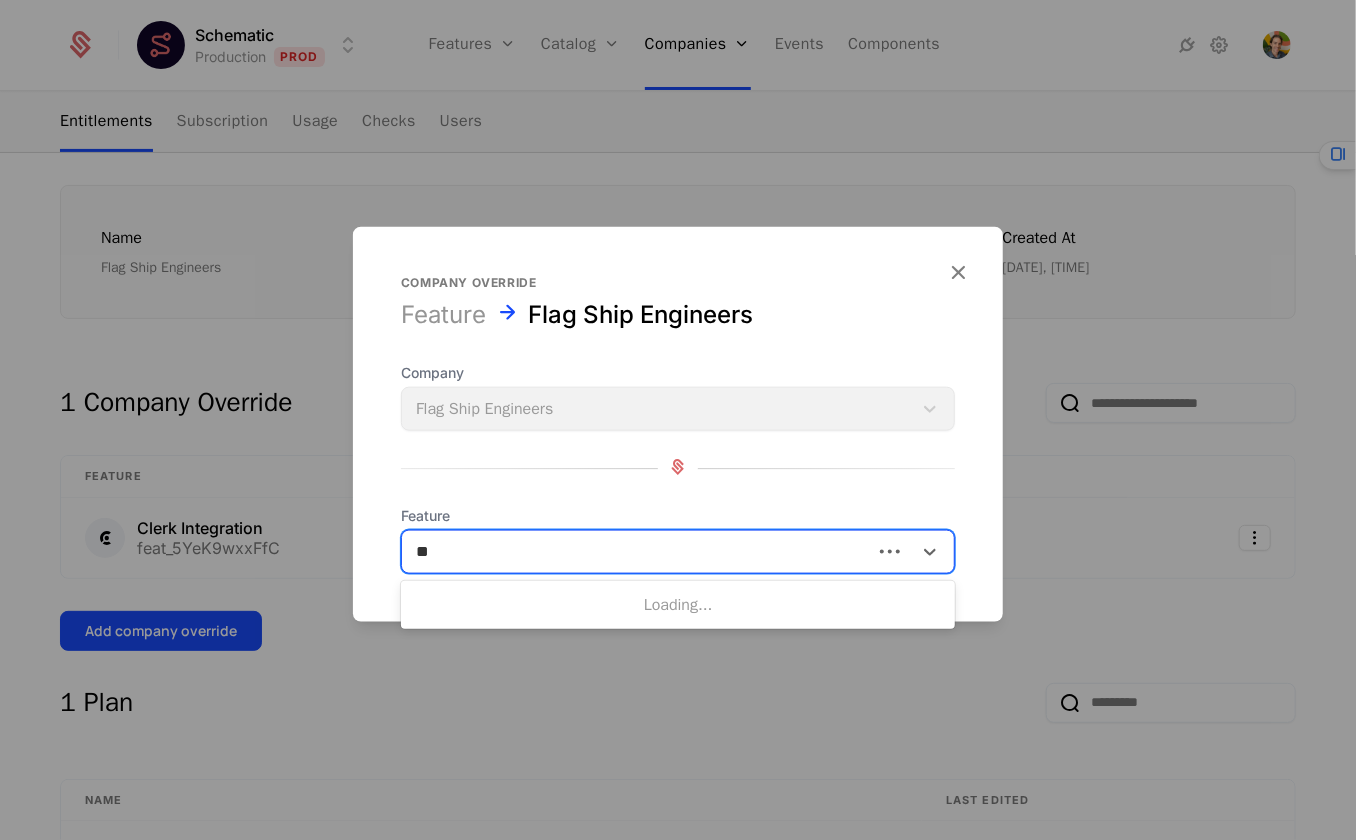 type on "*" 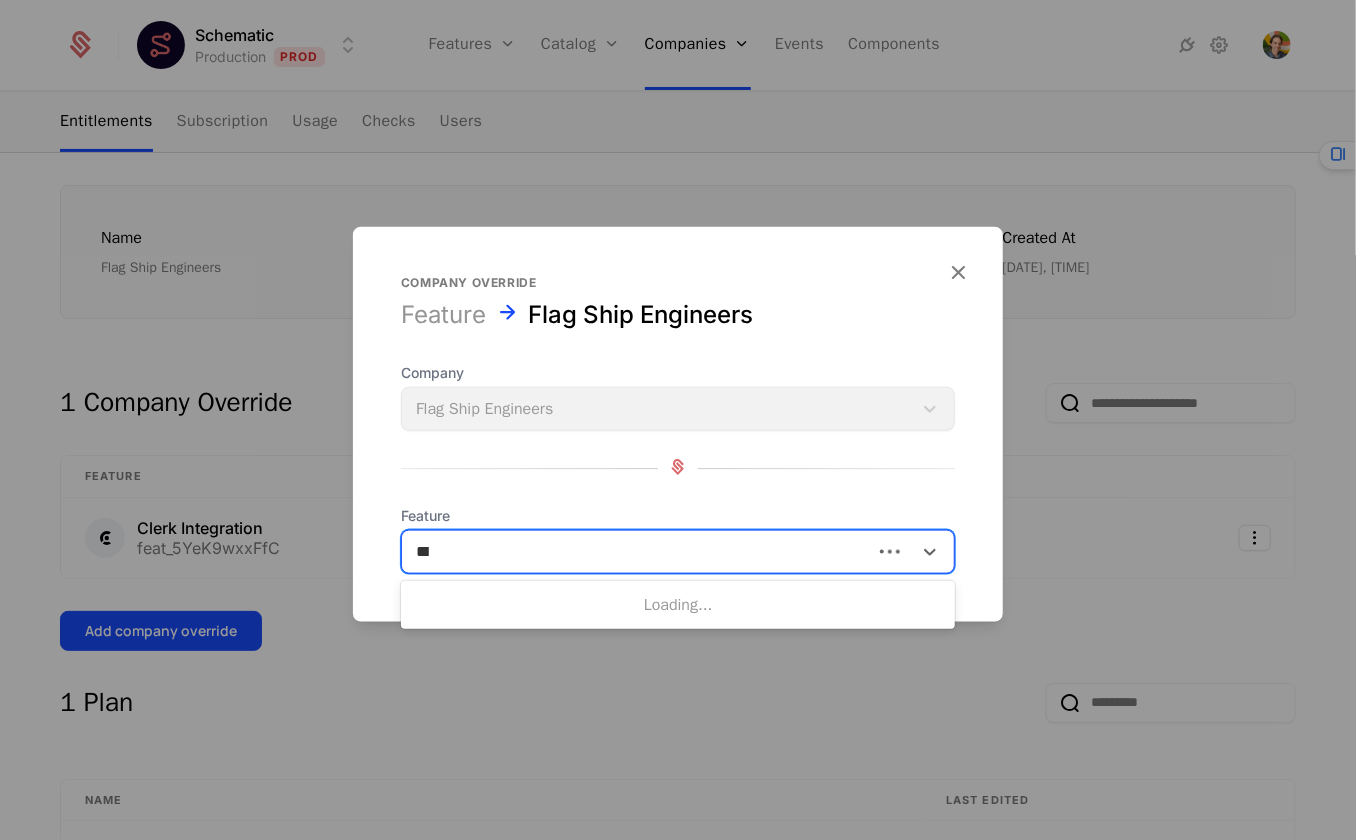 type on "****" 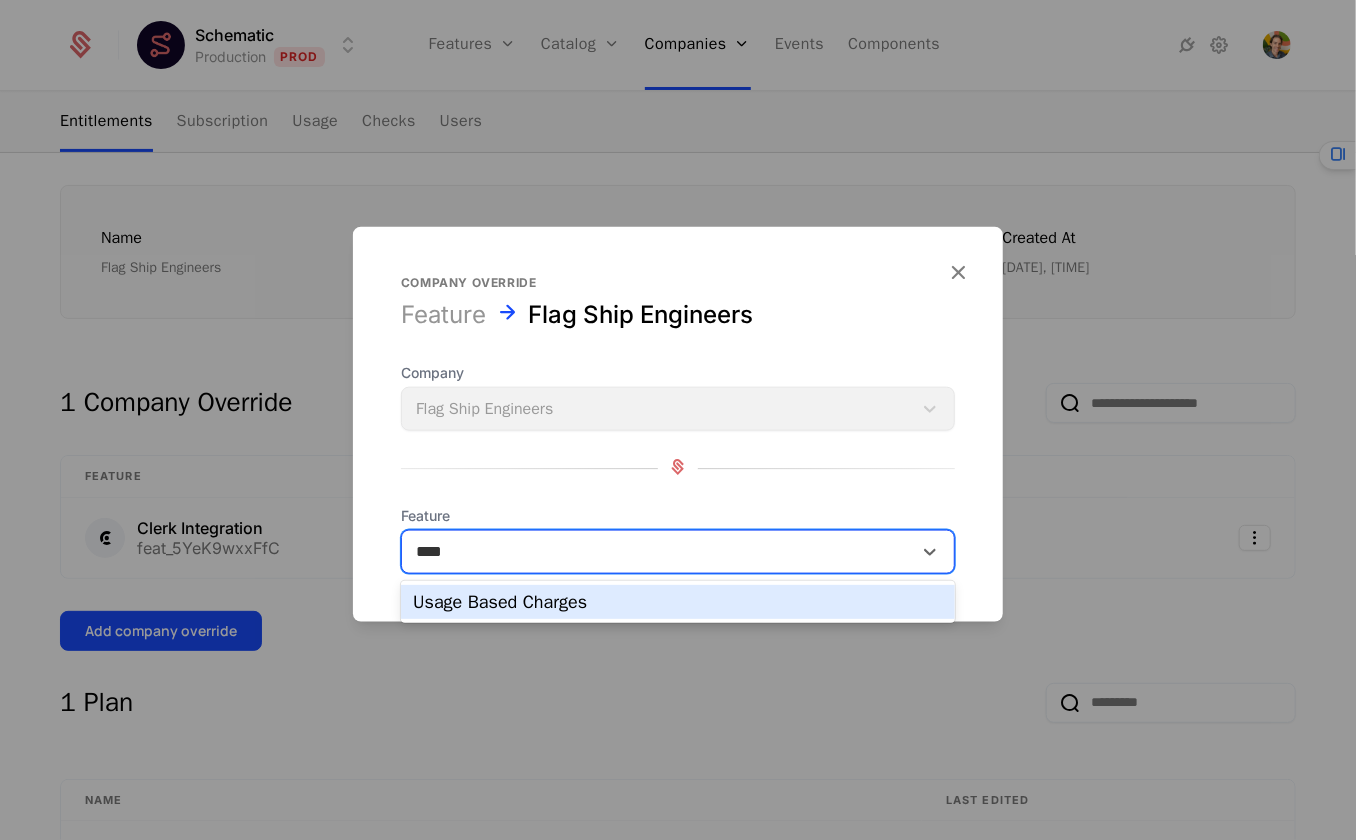click on "Usage Based Charges" at bounding box center [678, 602] 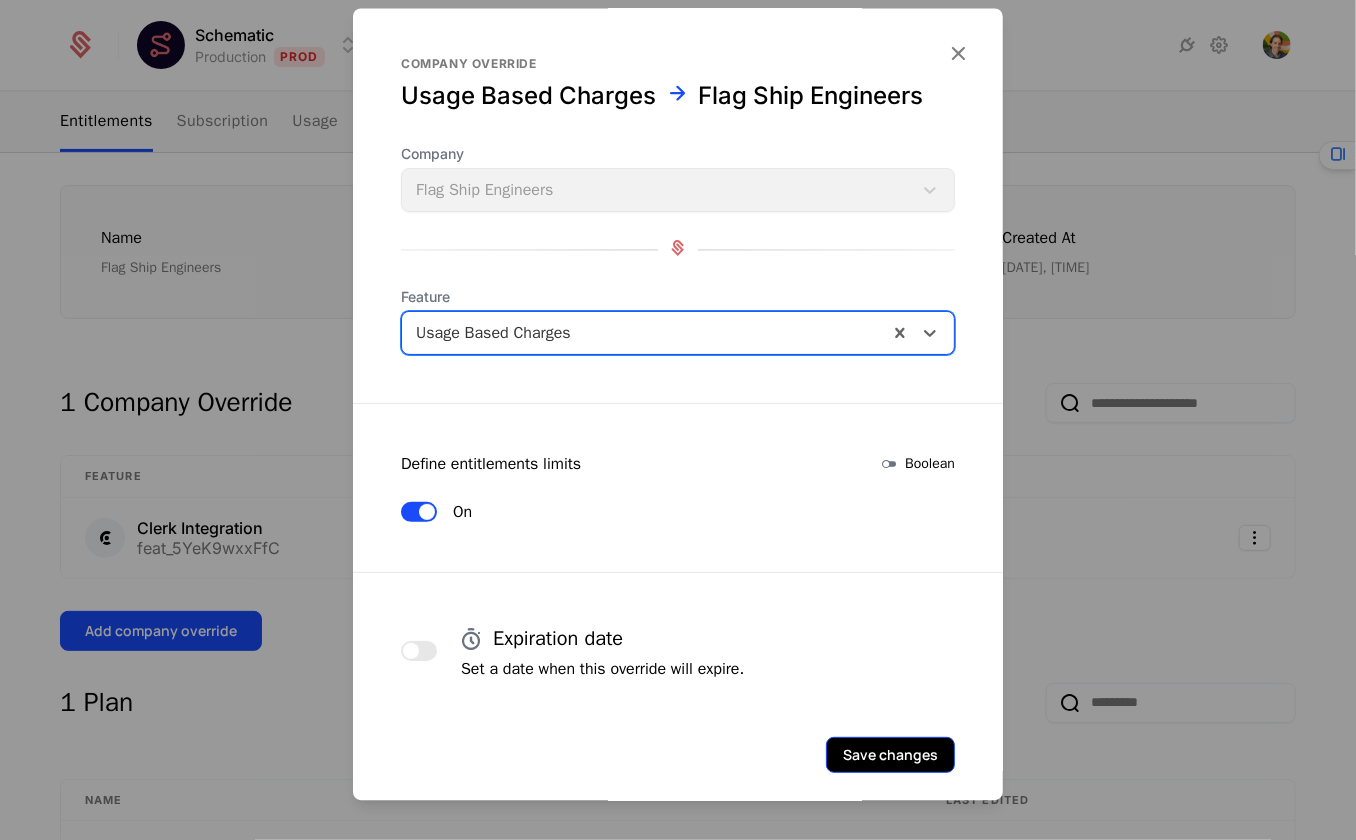 click on "Save changes" at bounding box center [890, 755] 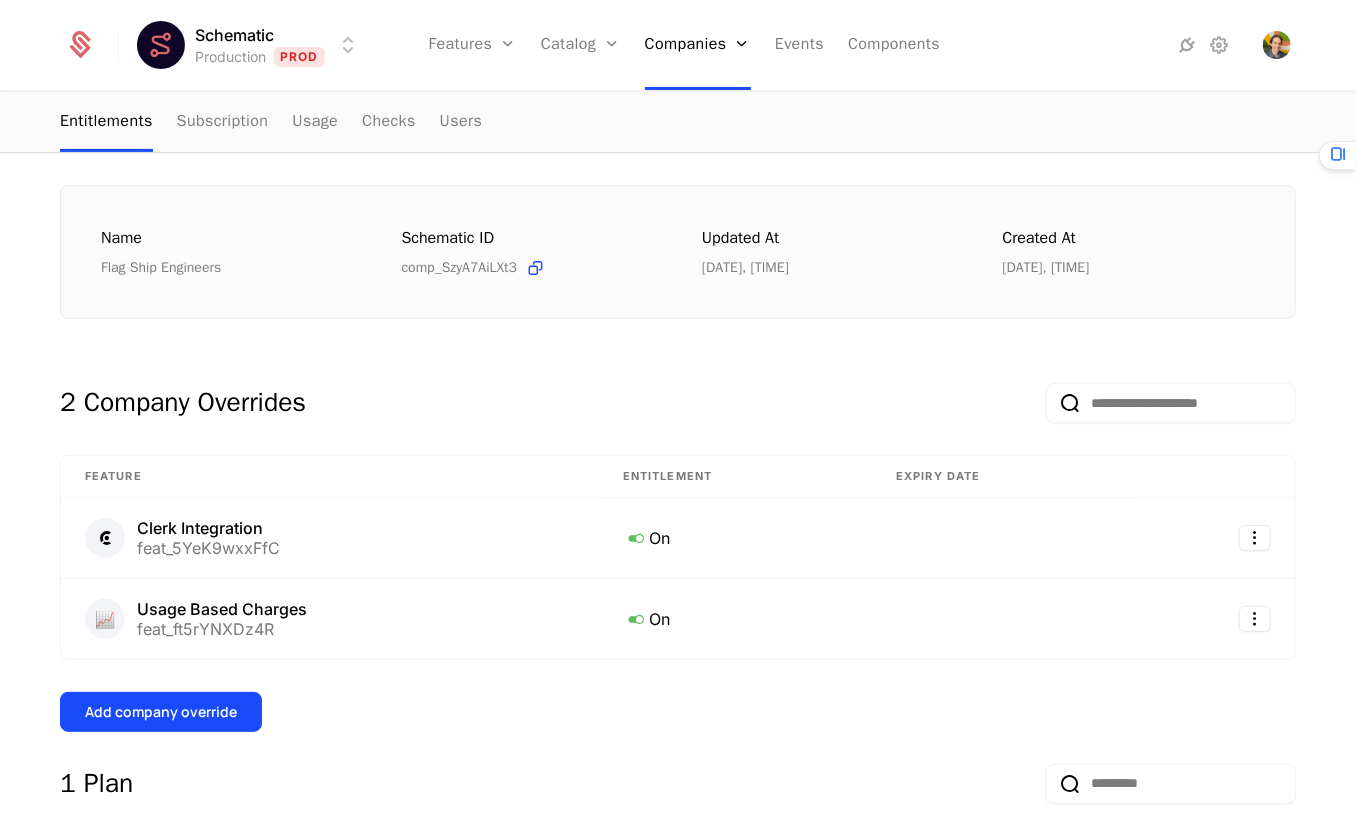 click on "2 Company Overrides" at bounding box center (678, 387) 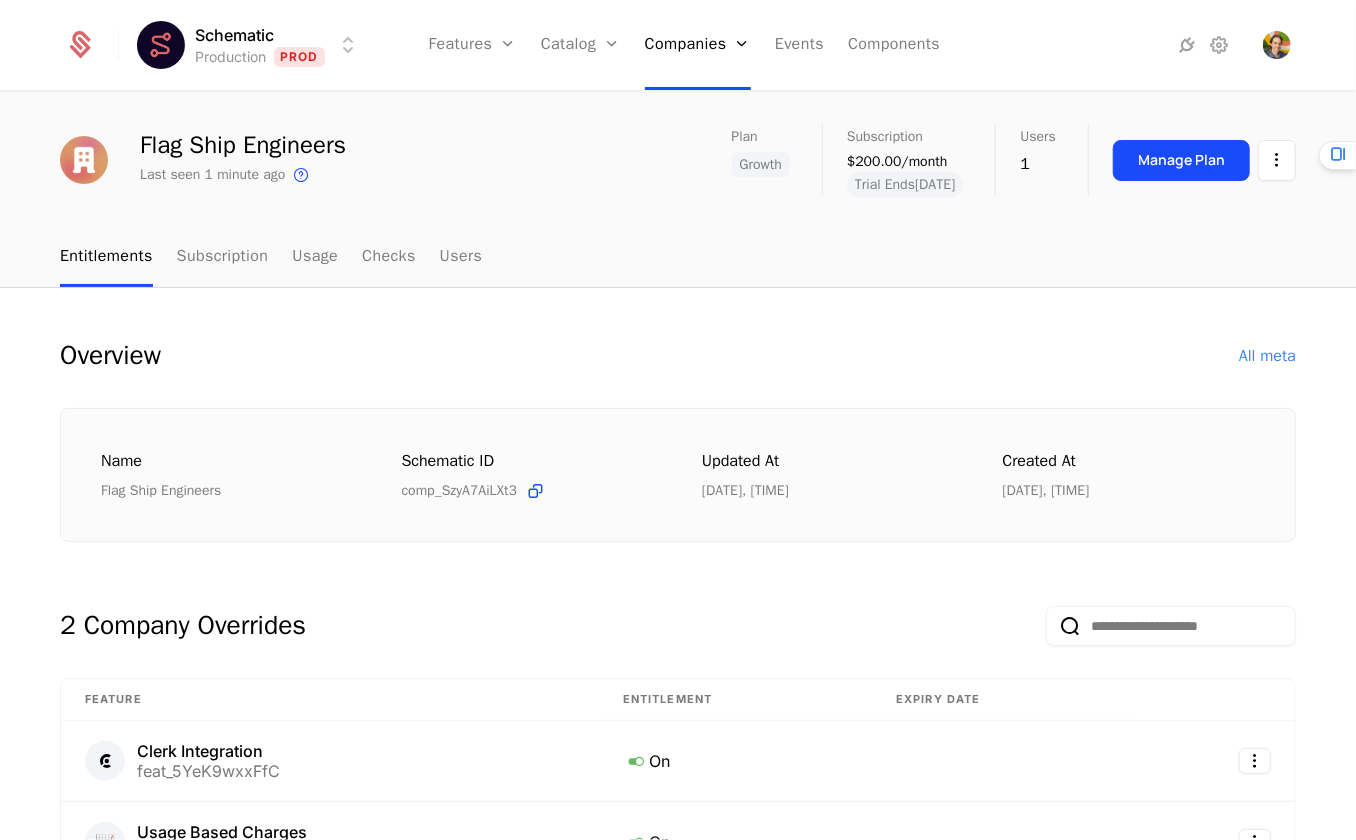 scroll, scrollTop: 57, scrollLeft: 0, axis: vertical 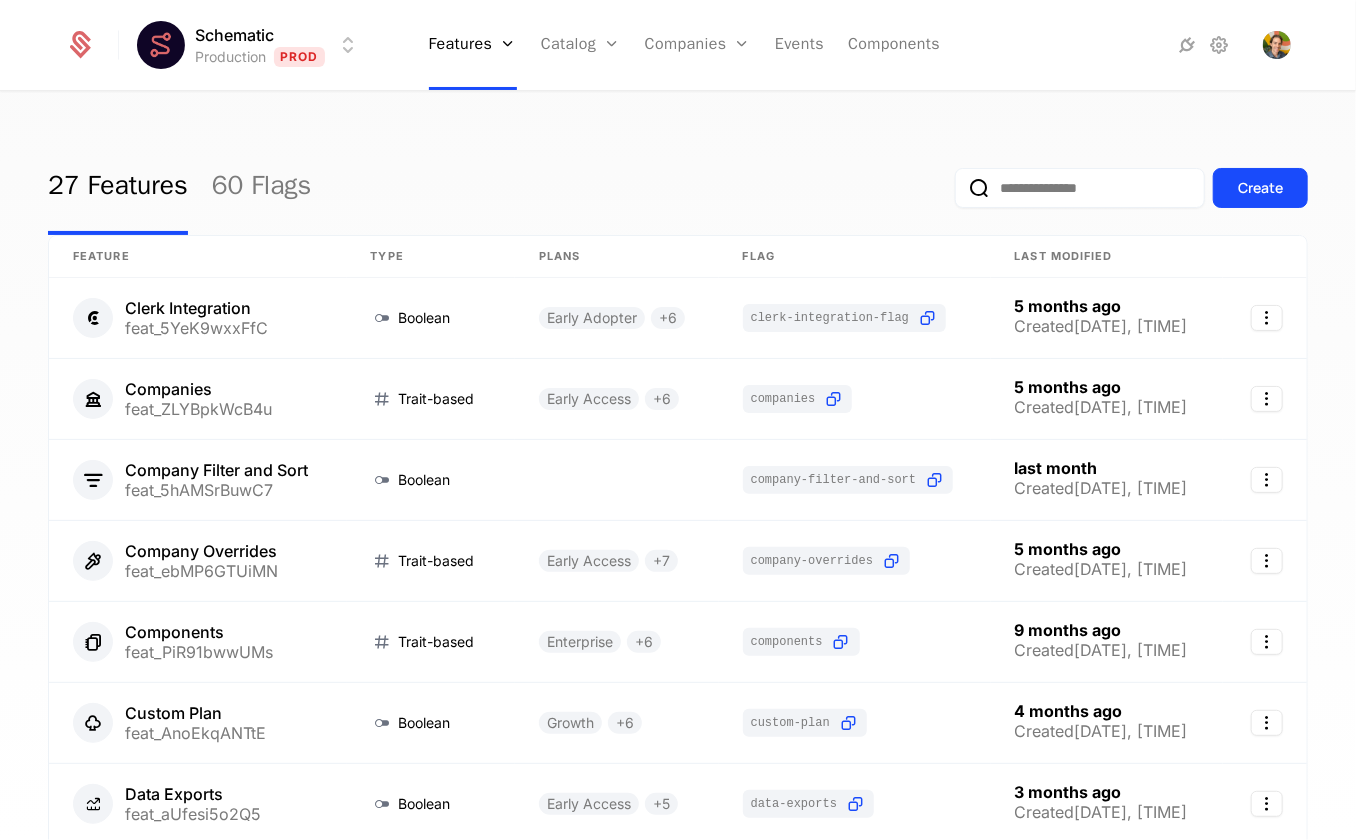 click at bounding box center [1149, 45] 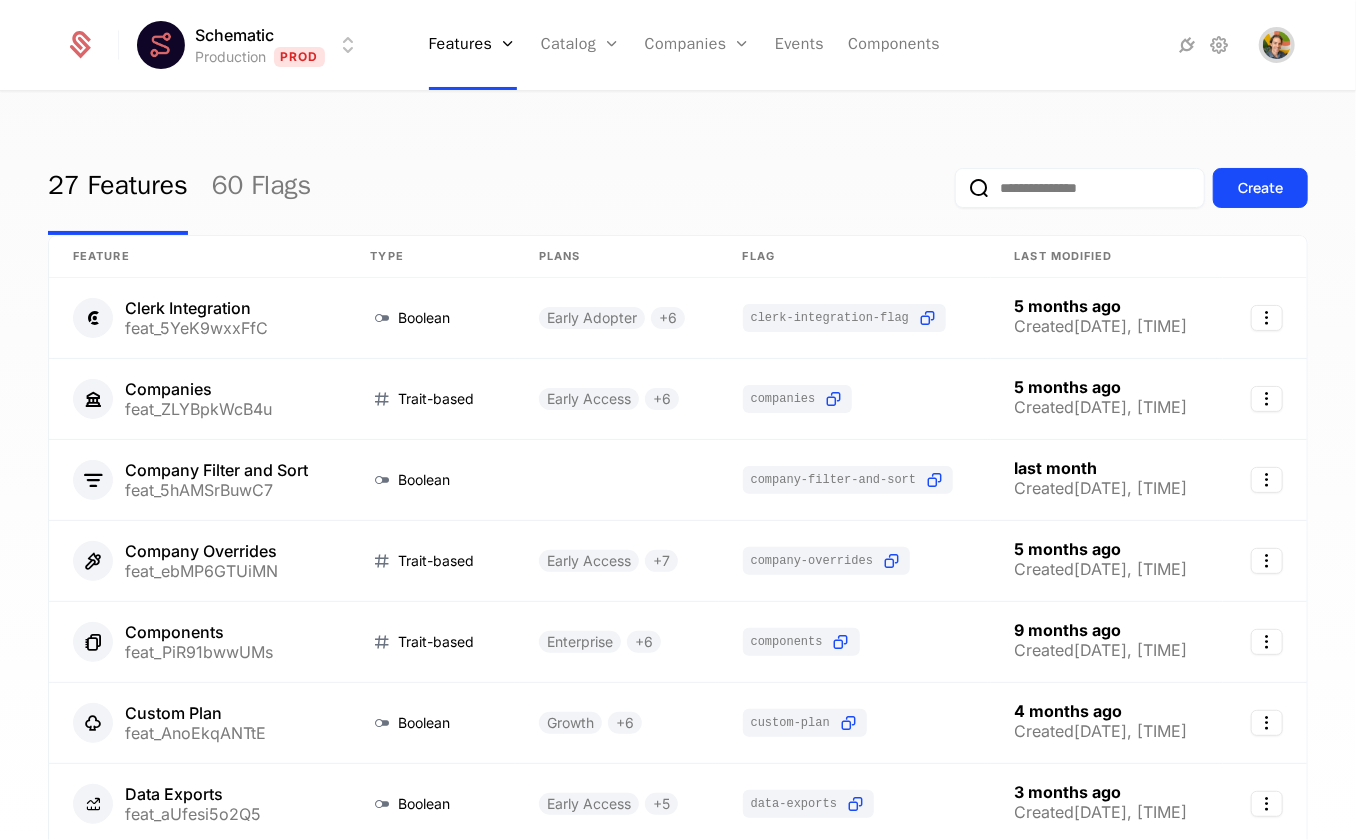 click at bounding box center [1277, 45] 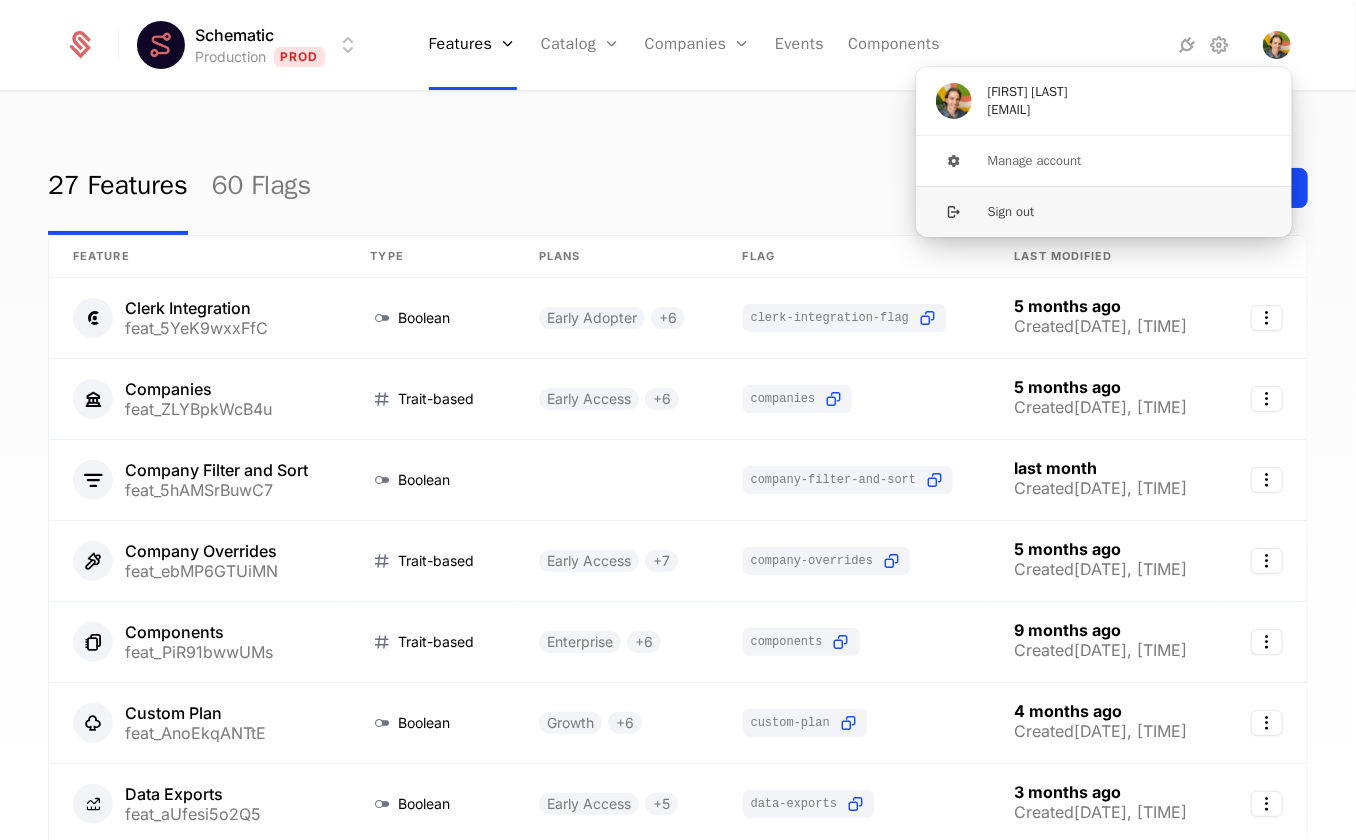 click on "Sign out" at bounding box center (1104, 211) 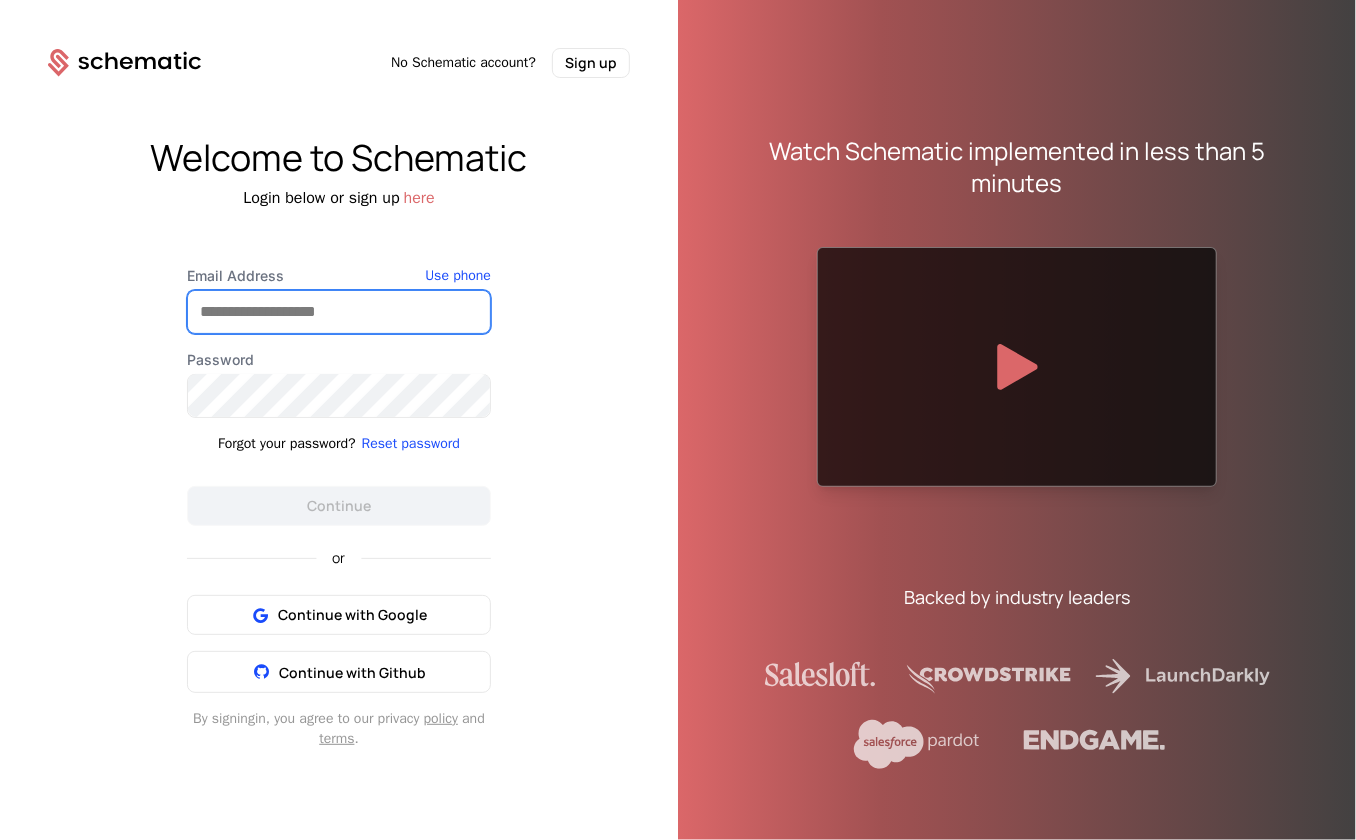 click on "Email Address" at bounding box center [339, 312] 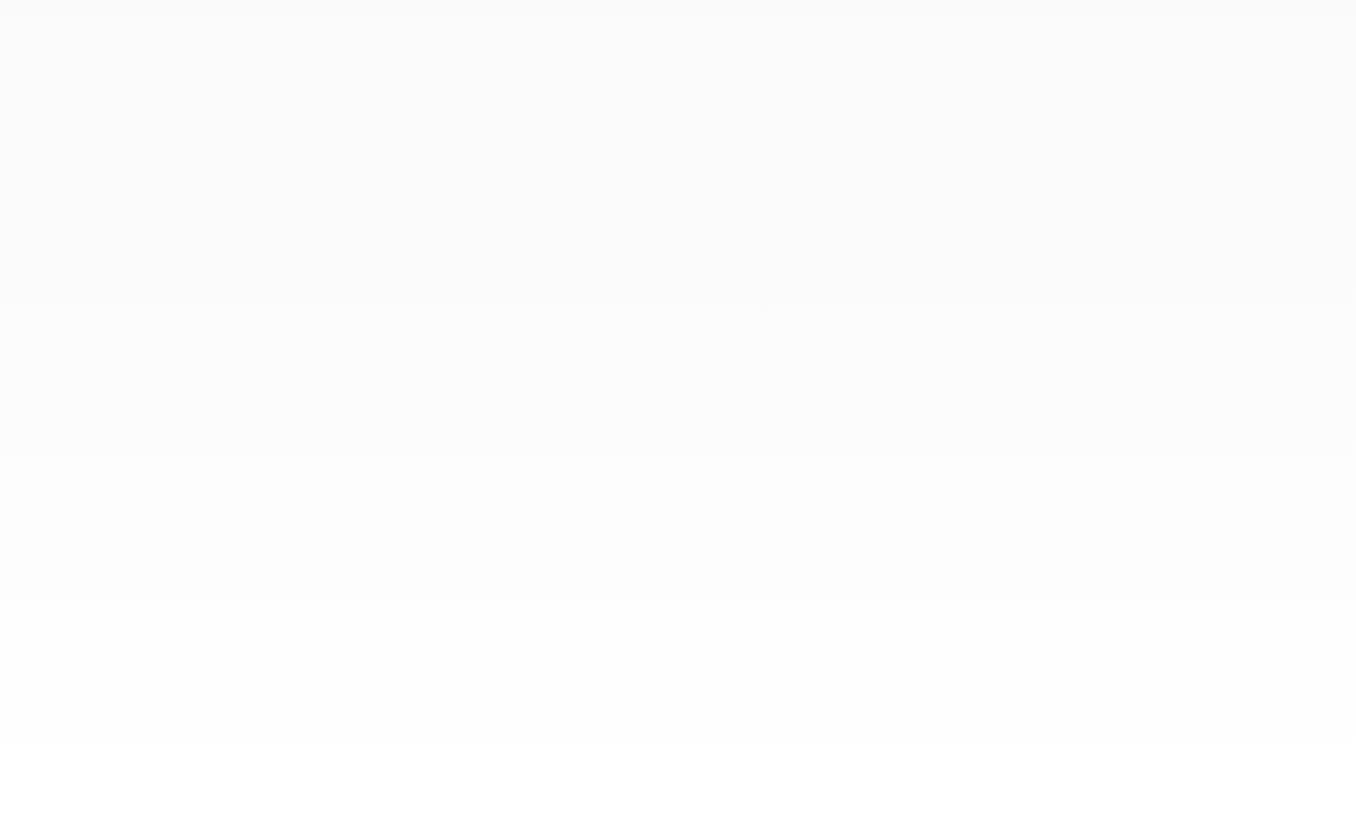 scroll, scrollTop: 0, scrollLeft: 0, axis: both 